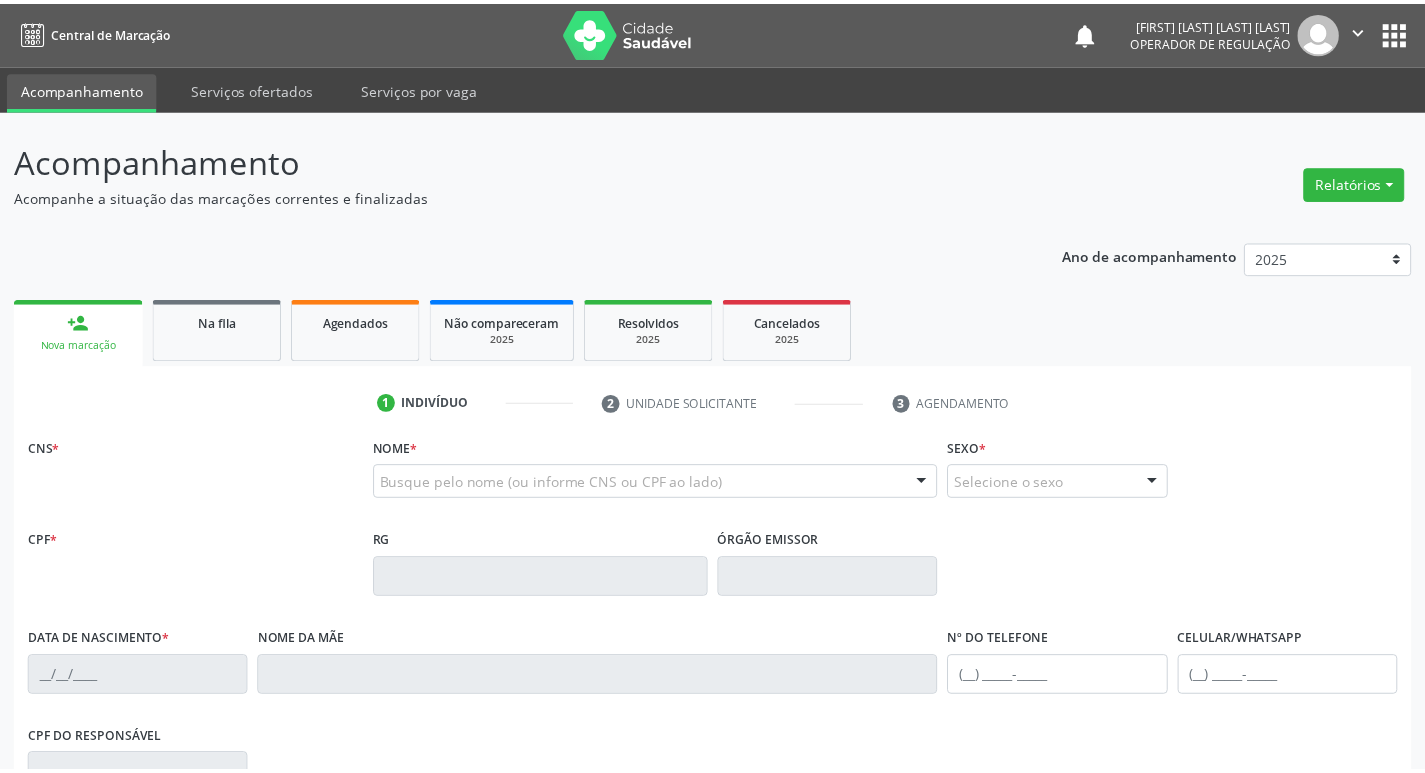 scroll, scrollTop: 0, scrollLeft: 0, axis: both 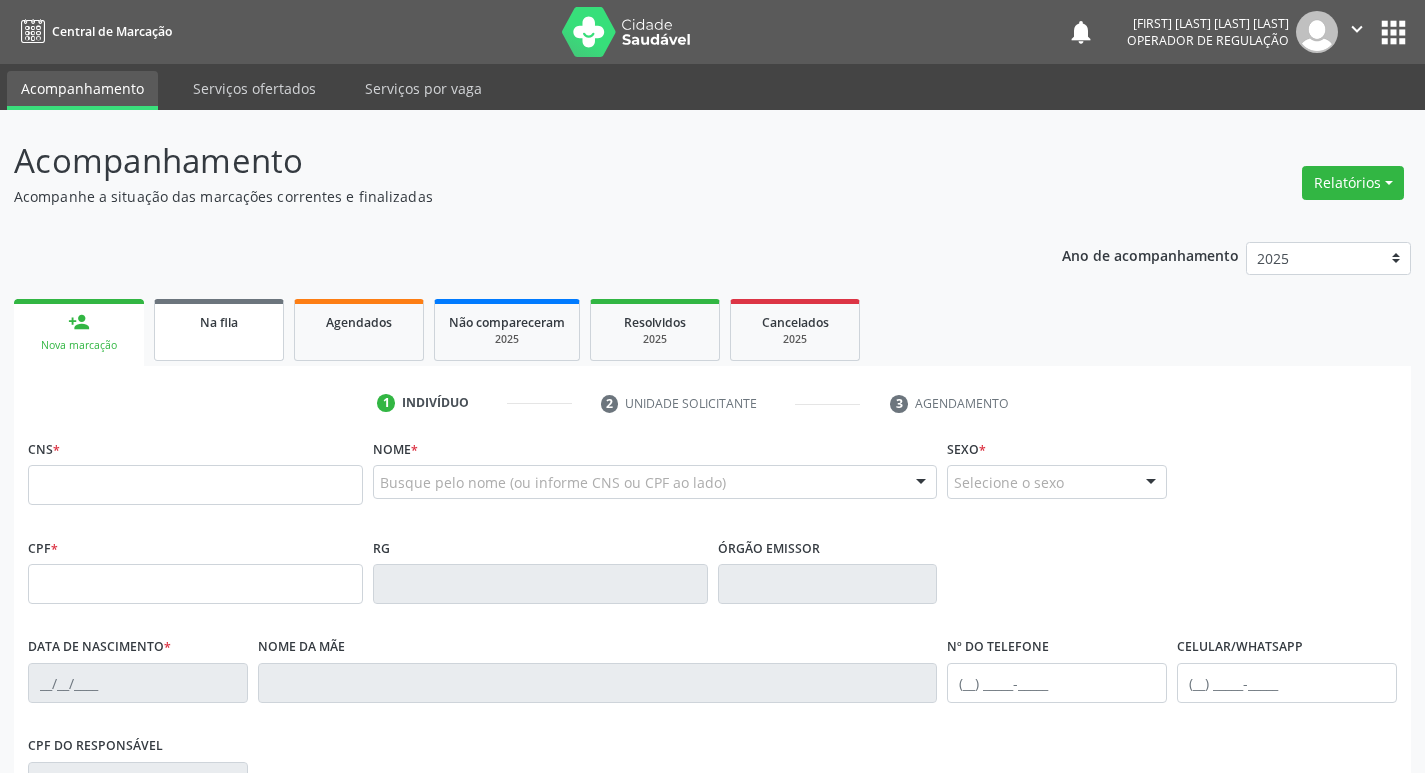 click on "Na fila" at bounding box center [219, 330] 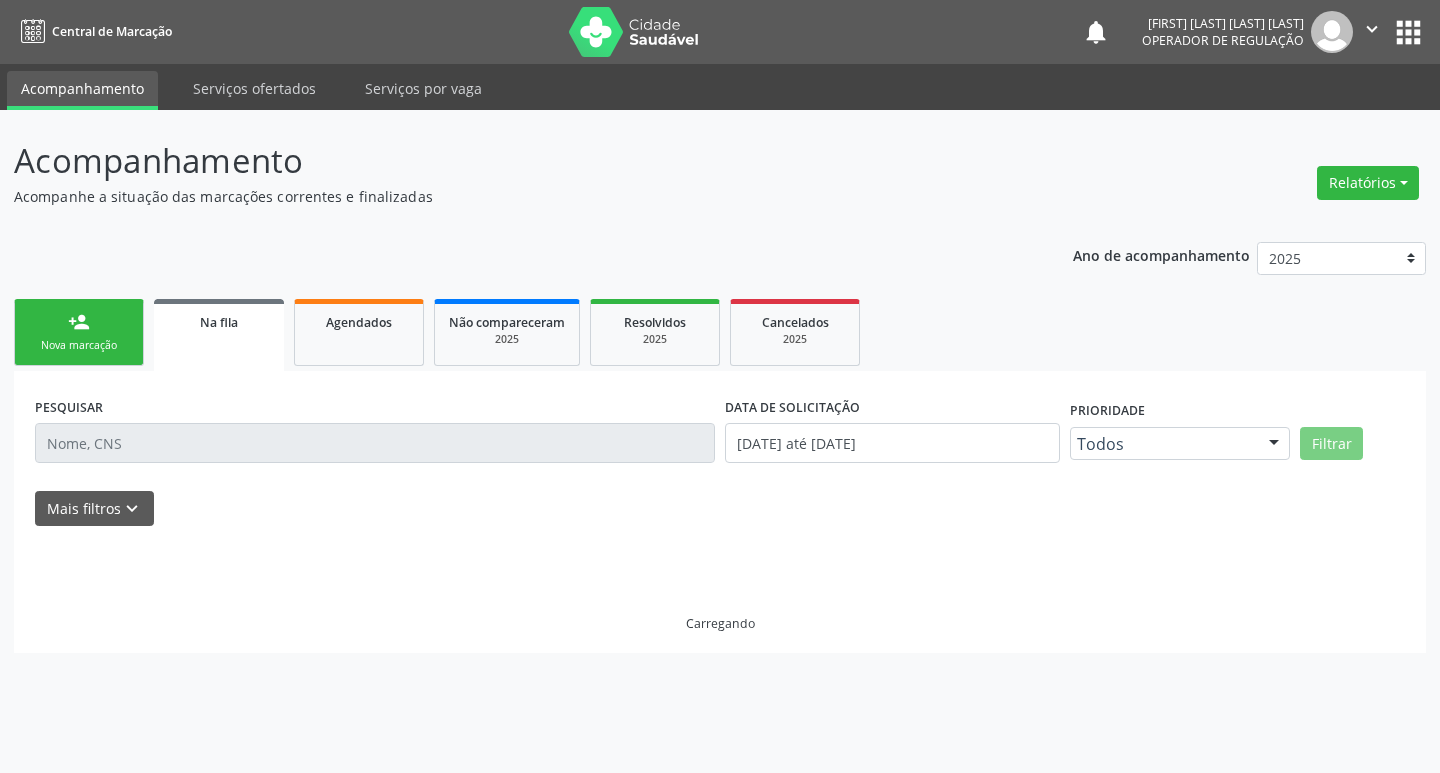 click on "Na fila" at bounding box center [219, 335] 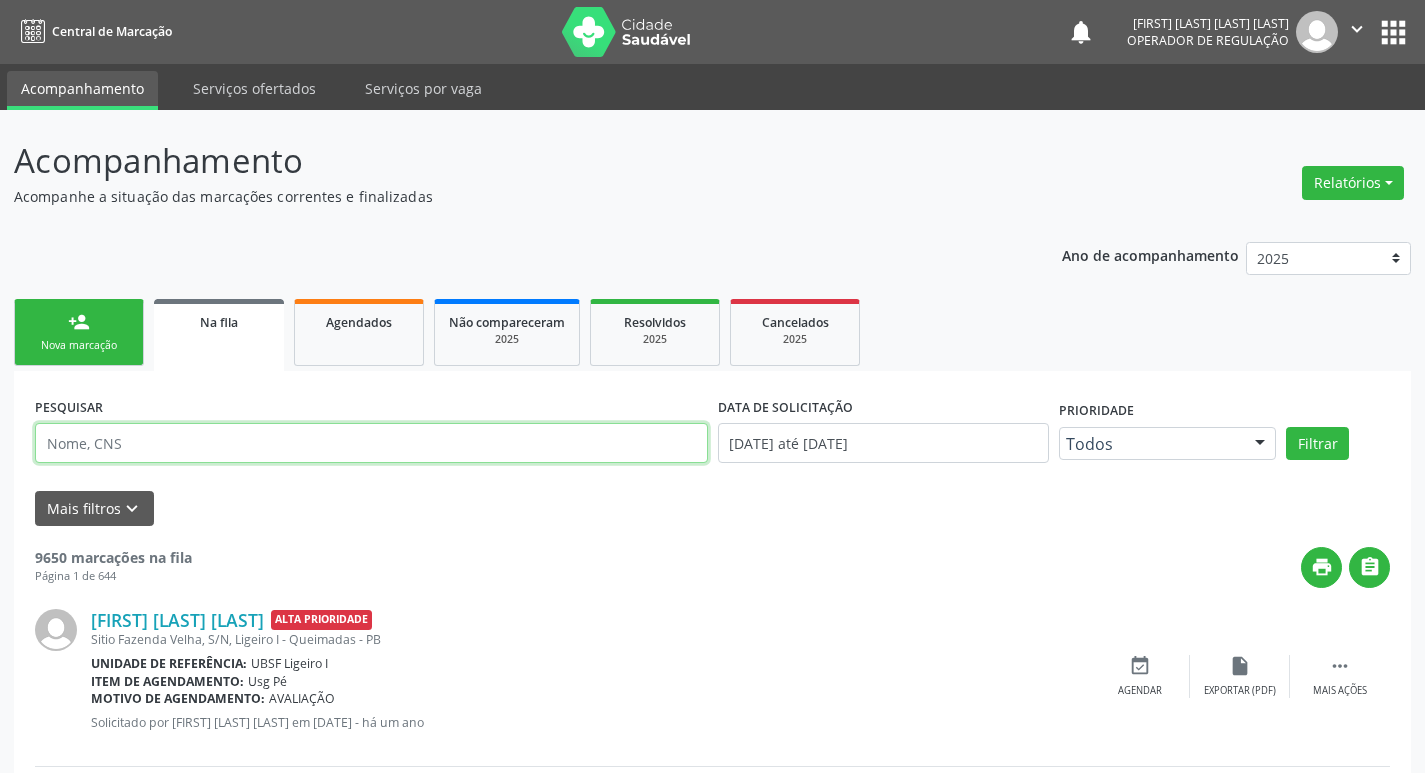 click at bounding box center [371, 443] 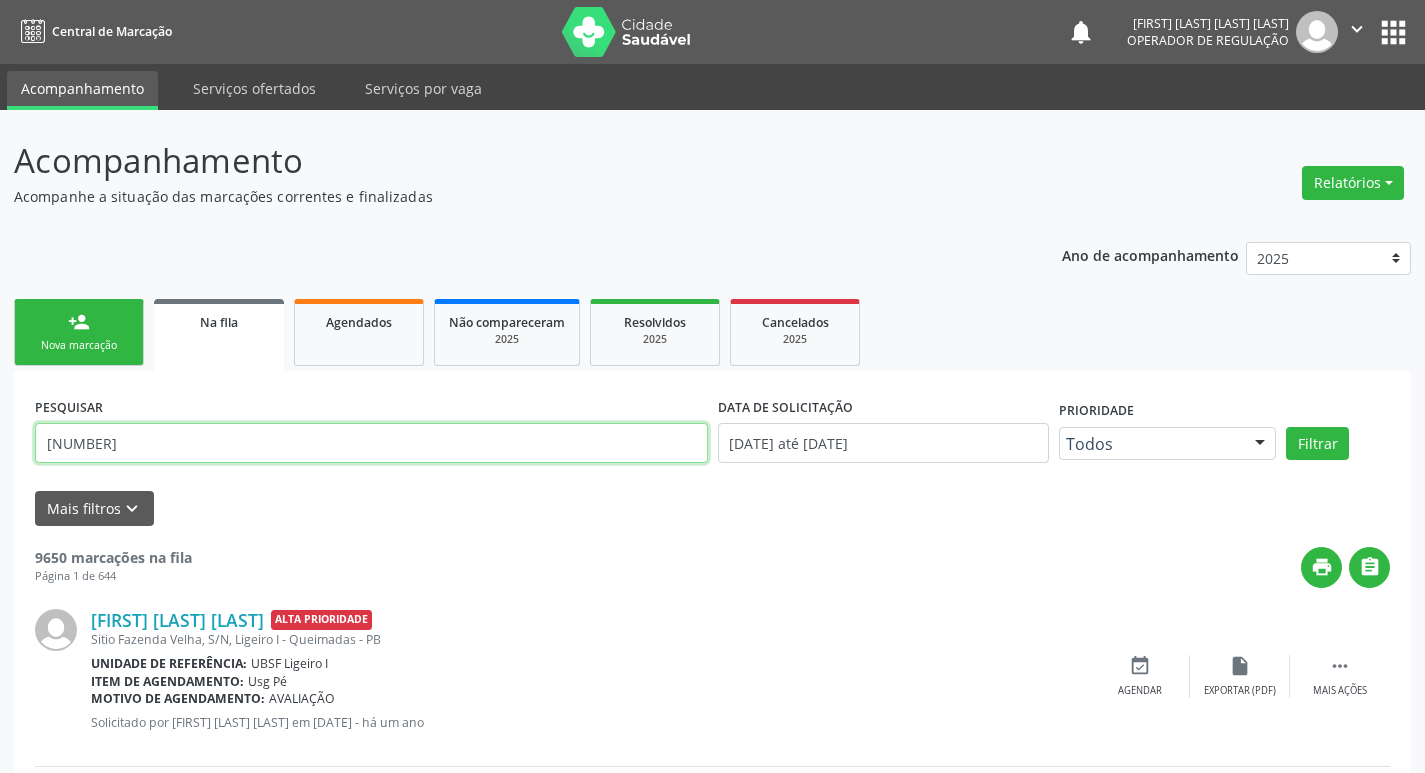 type on "[NUMBER]" 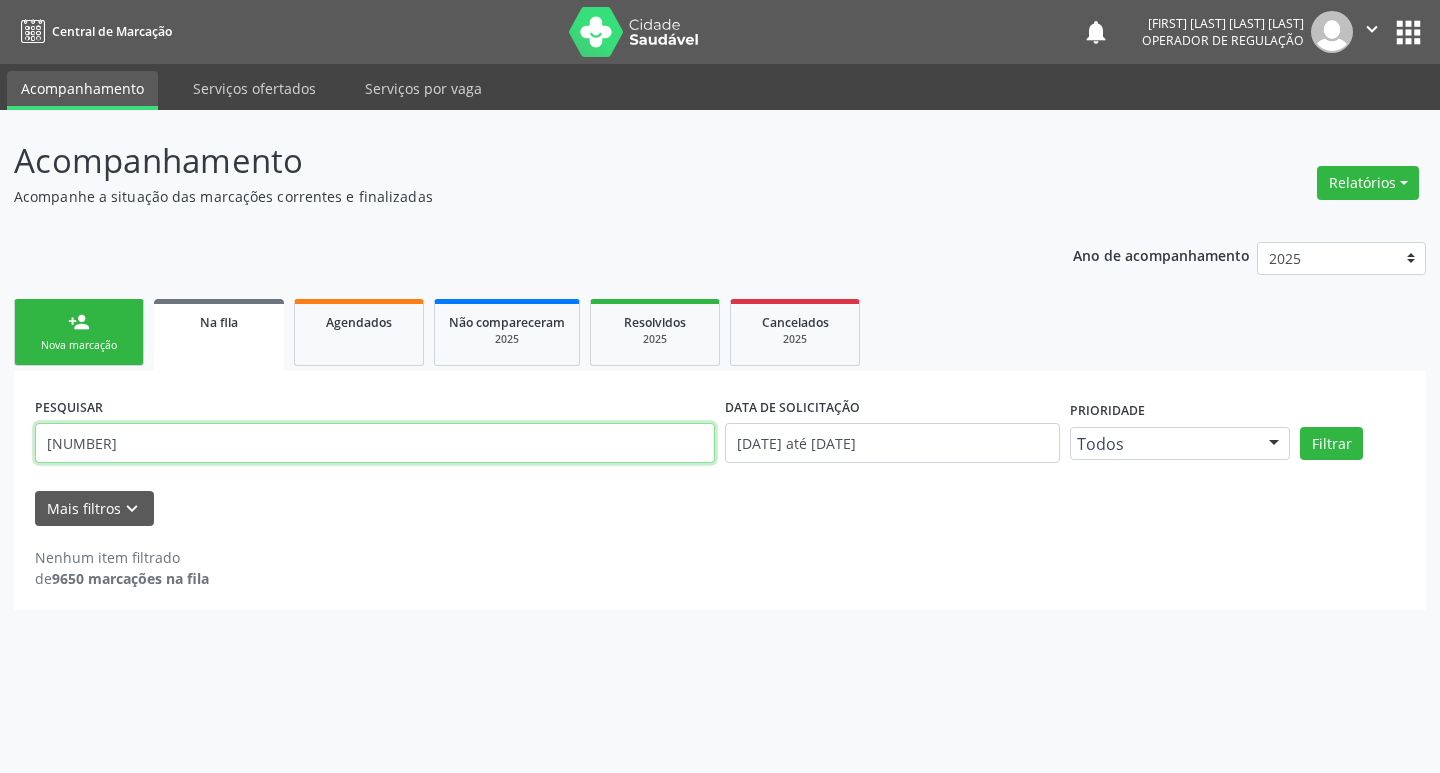 click on "[NUMBER]" at bounding box center (375, 443) 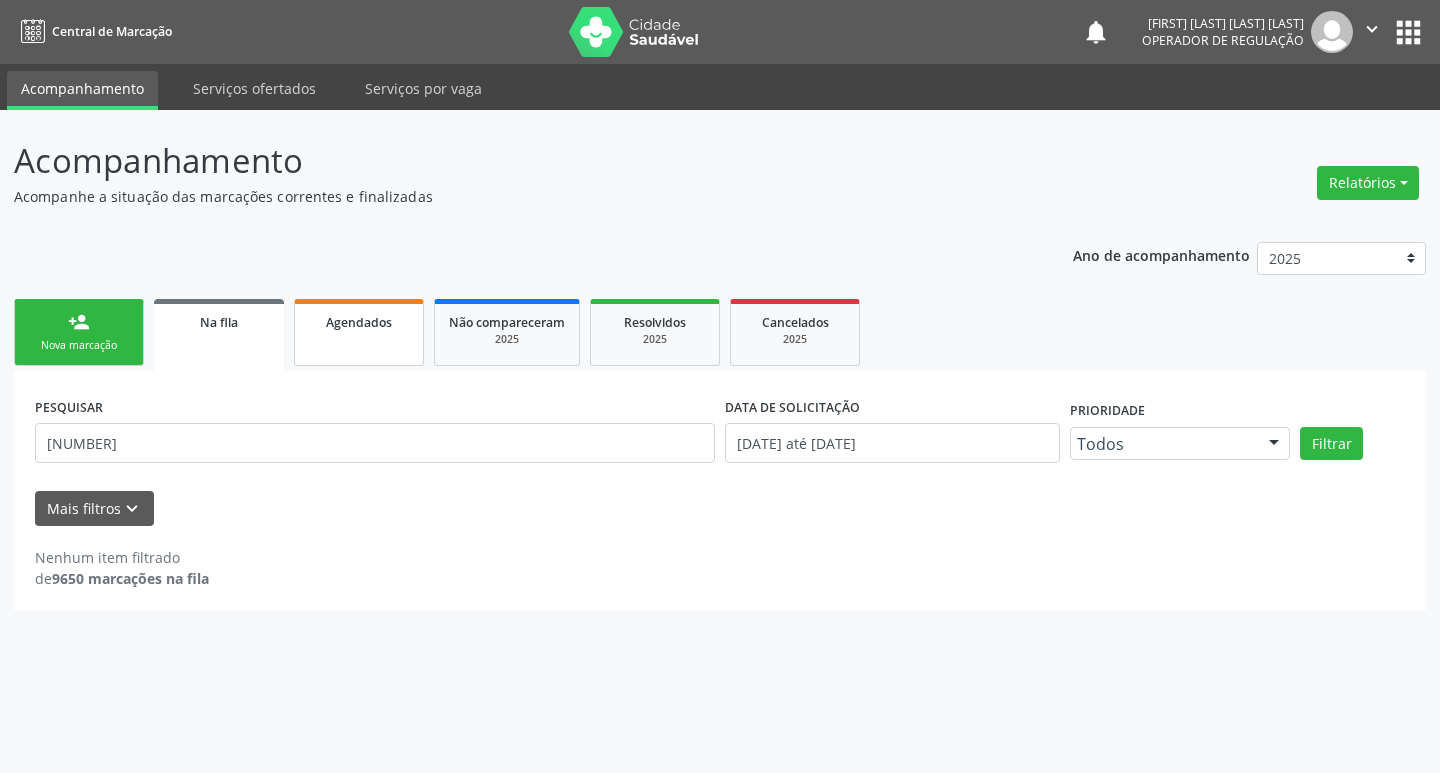 click on "Agendados" at bounding box center [359, 332] 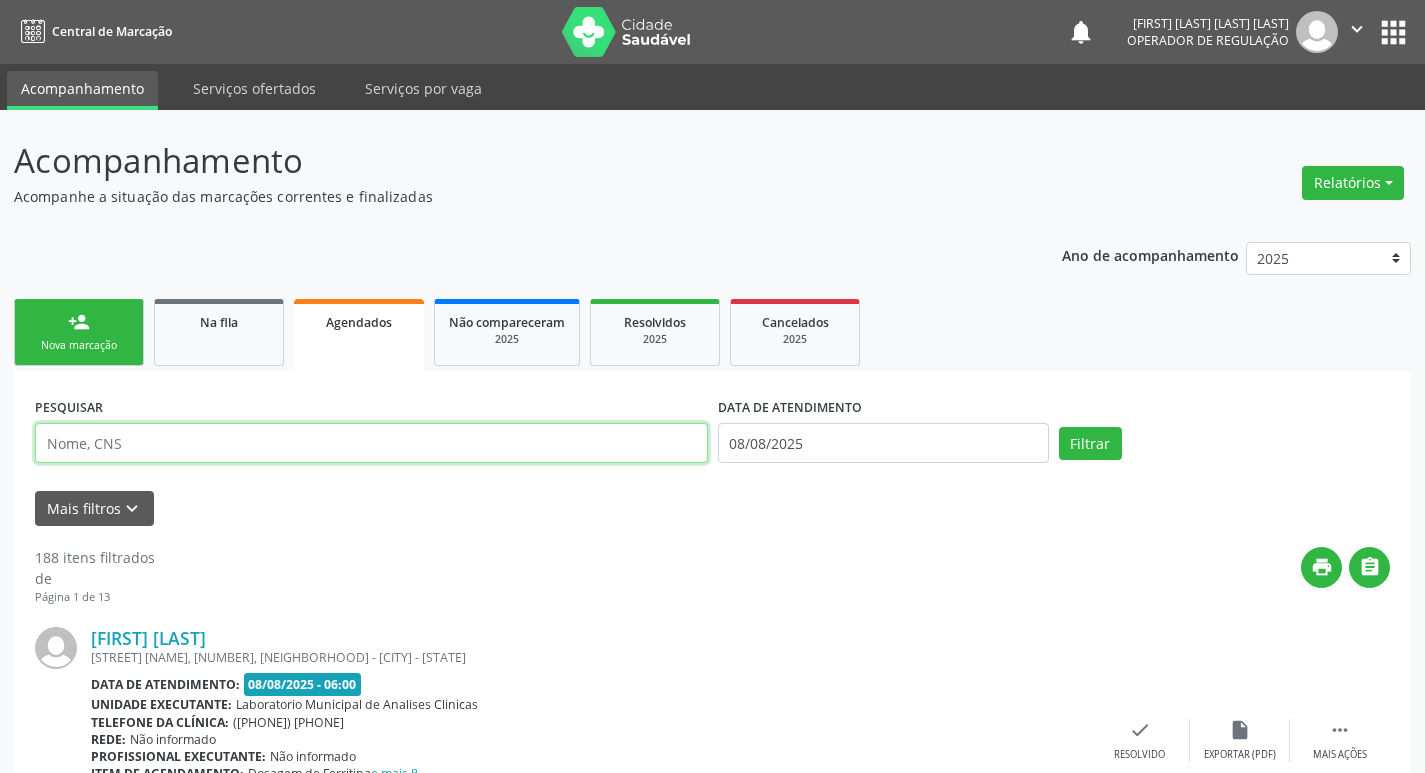 click at bounding box center (371, 443) 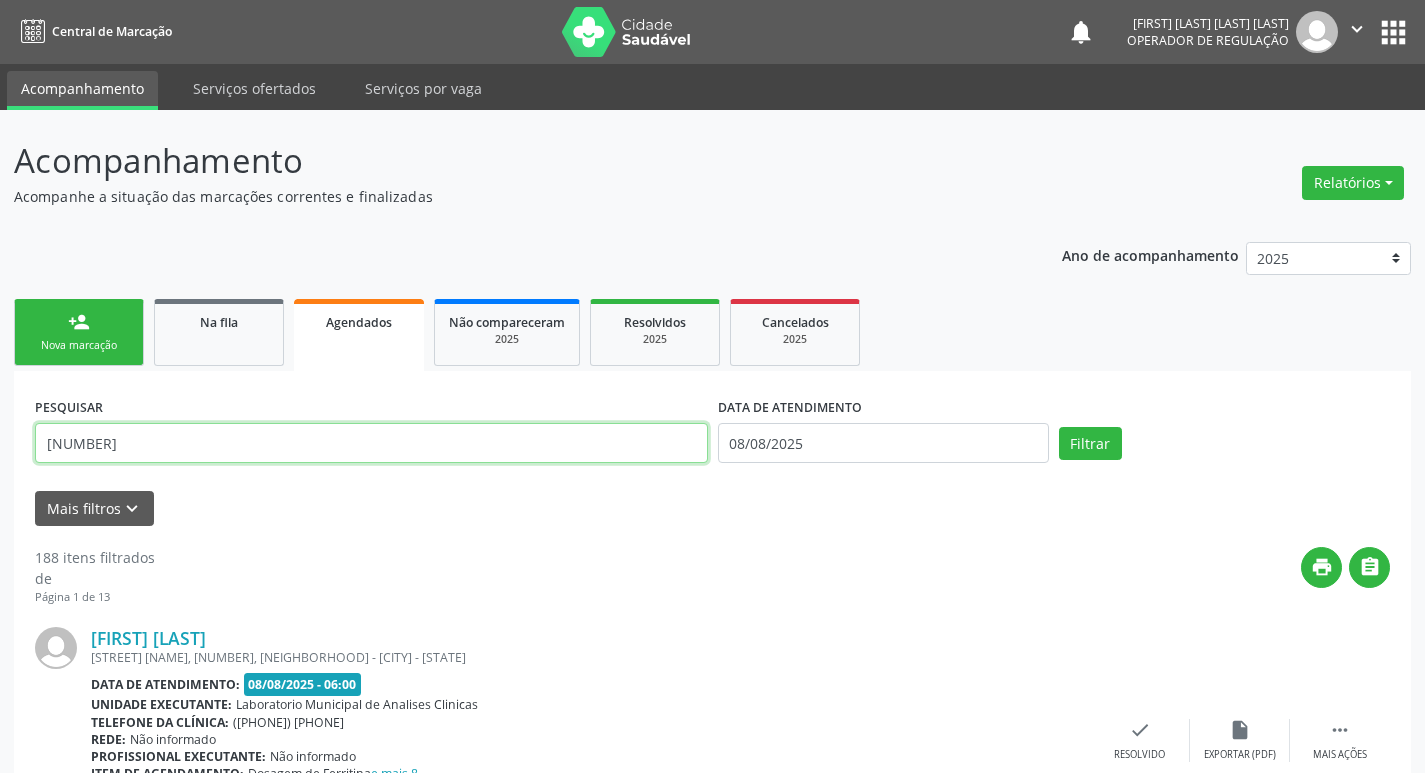 type on "[NUMBER]" 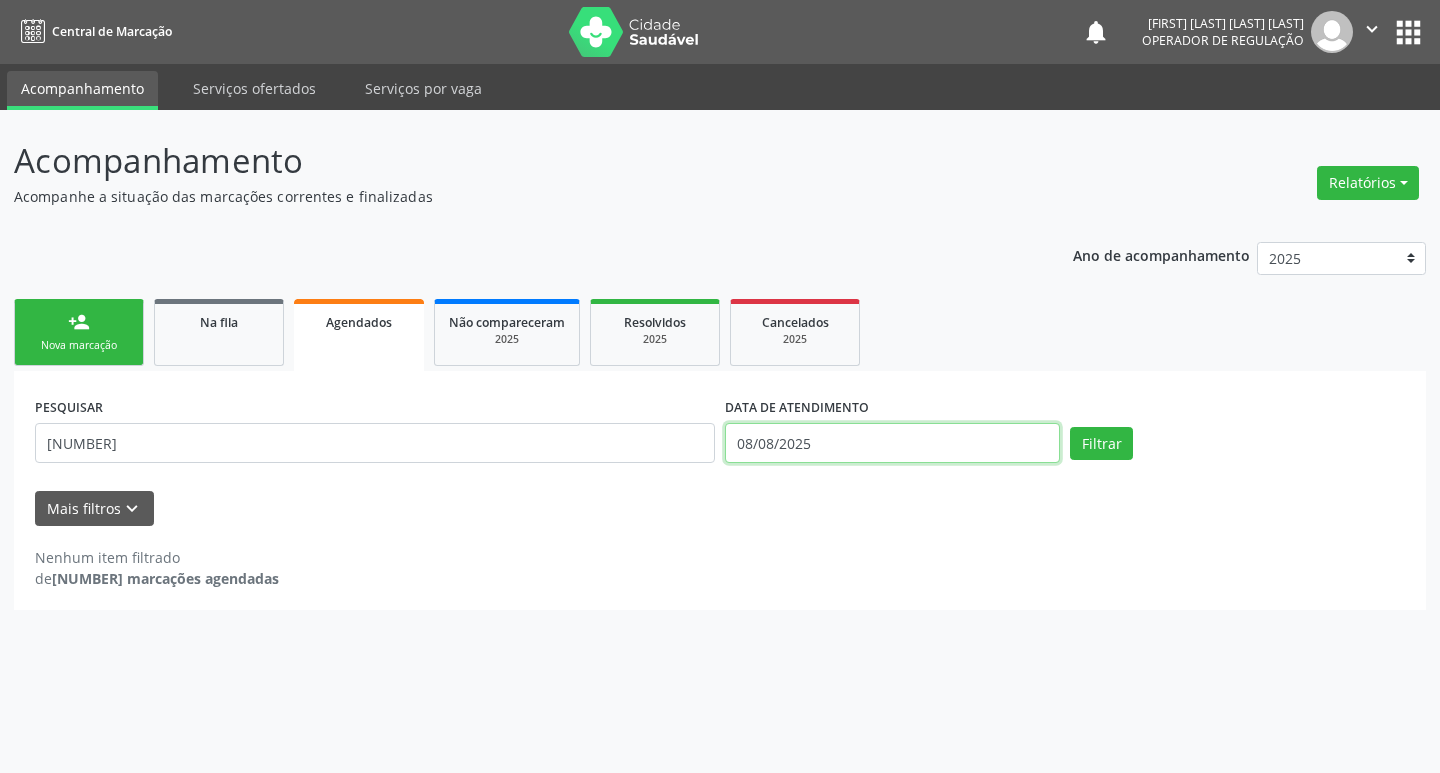 click on "Central de Marcação
notifications
[FIRST] [LAST] [LAST]
Operador de regulação

Configurações
Sair
apps
Acompanhamento
Serviços ofertados
Serviços por vaga
Acompanhamento
Acompanhe a situação das marcações correntes e finalizadas
Relatórios
Acompanhamento
Consolidado
Procedimentos realizados
Ano de acompanhamento
2025 2024 2023 2022 2021
person_add
Nova marcação
Na fila   Agendados   Não compareceram
2025
Resolvidos
2025
Cancelados
2025
PESQUISAR
[NUMBER]
DATA DE ATENDIMENTO
[DATE]
Filtrar
UNIDADE DE REFERÊNCIA
Selecione uma UBS
Todas as UBS   UBSF Ligeiro II   UBSF Saulo Leal Ernesto de Melo" at bounding box center (720, 386) 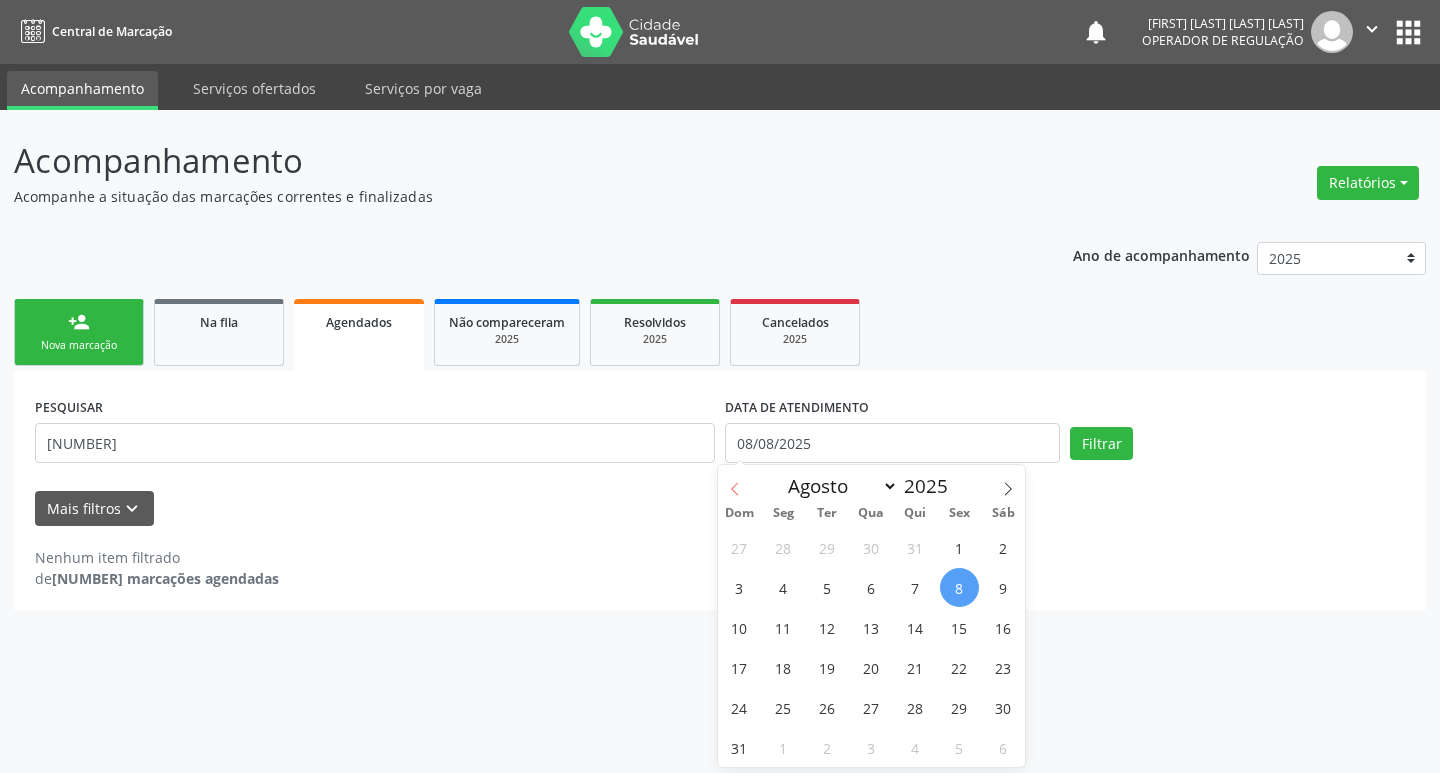 click at bounding box center [735, 482] 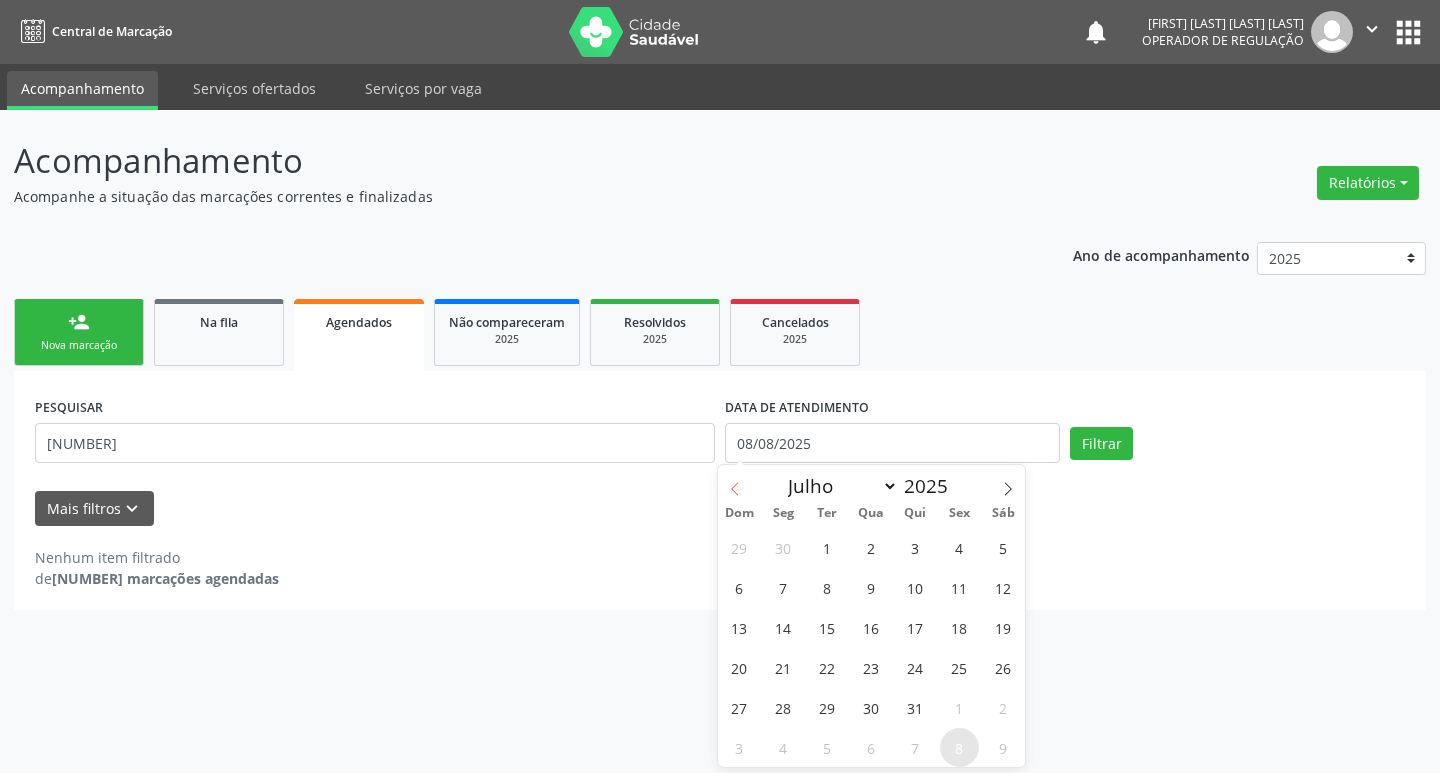 click at bounding box center [735, 482] 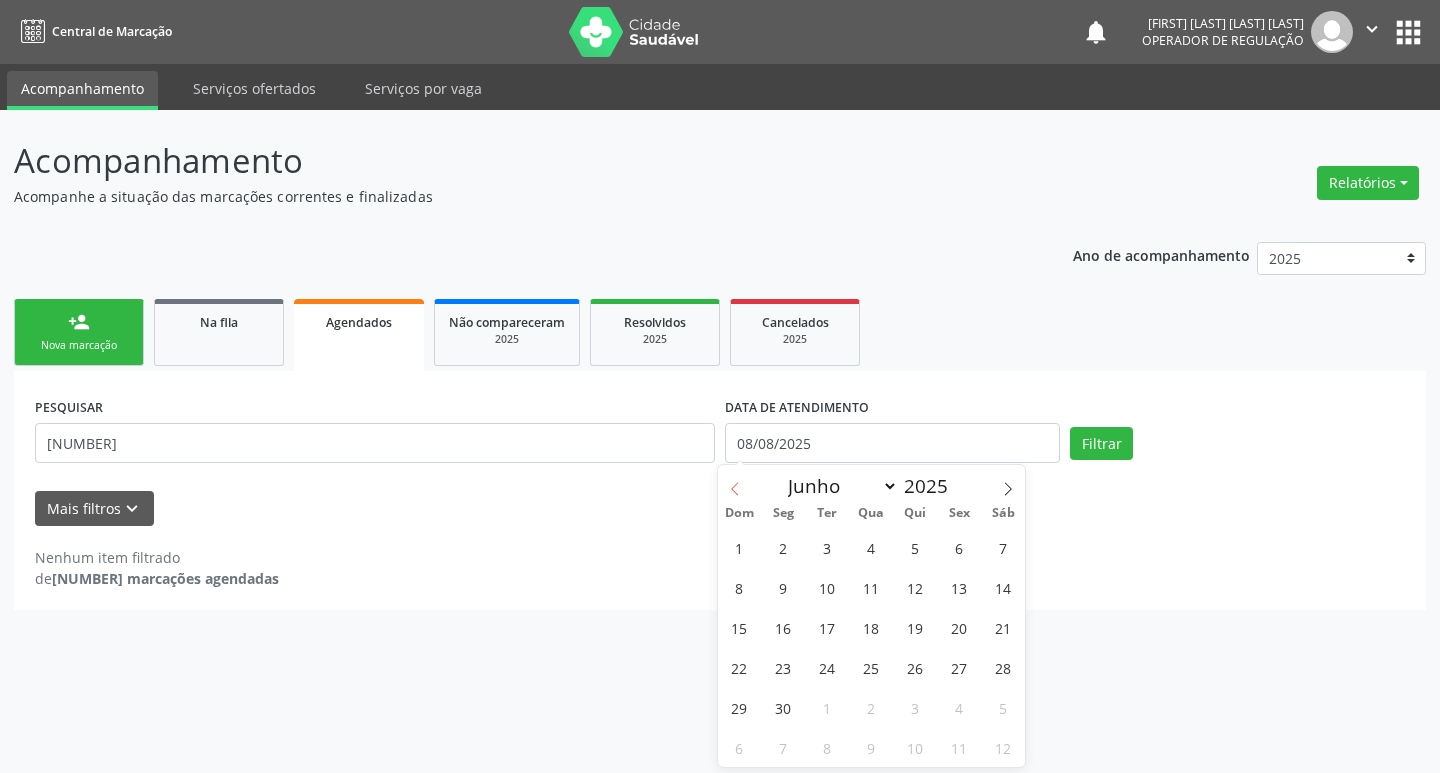 click 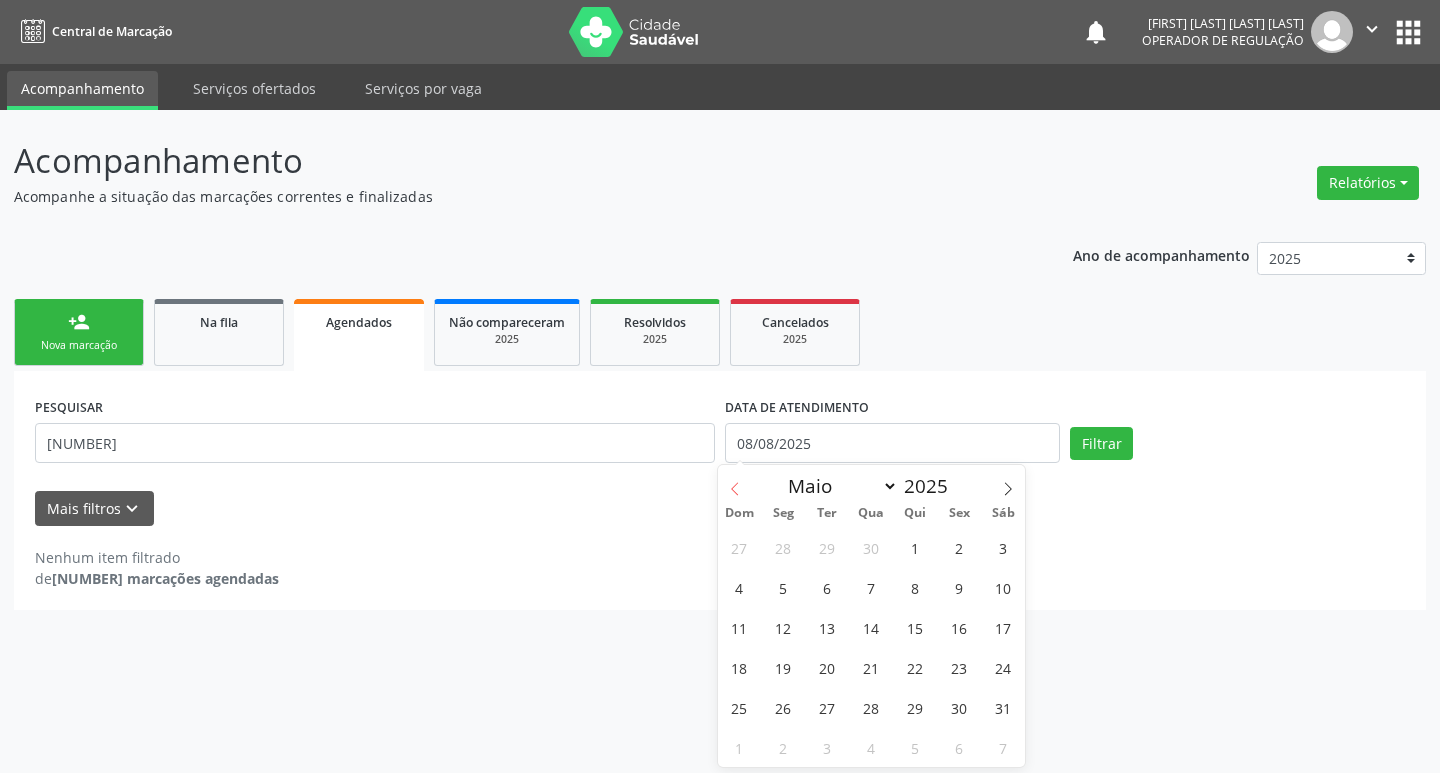 click 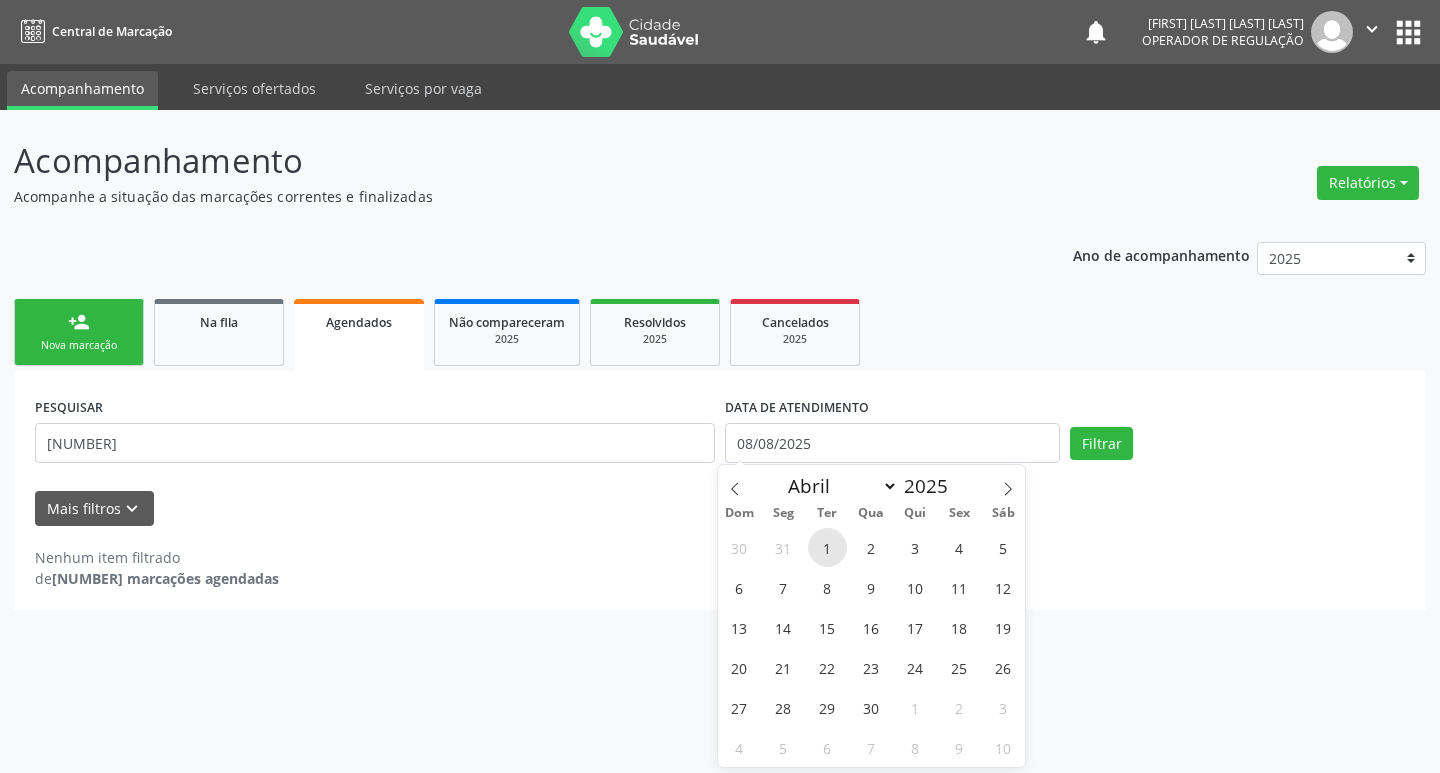 click on "1" at bounding box center (827, 547) 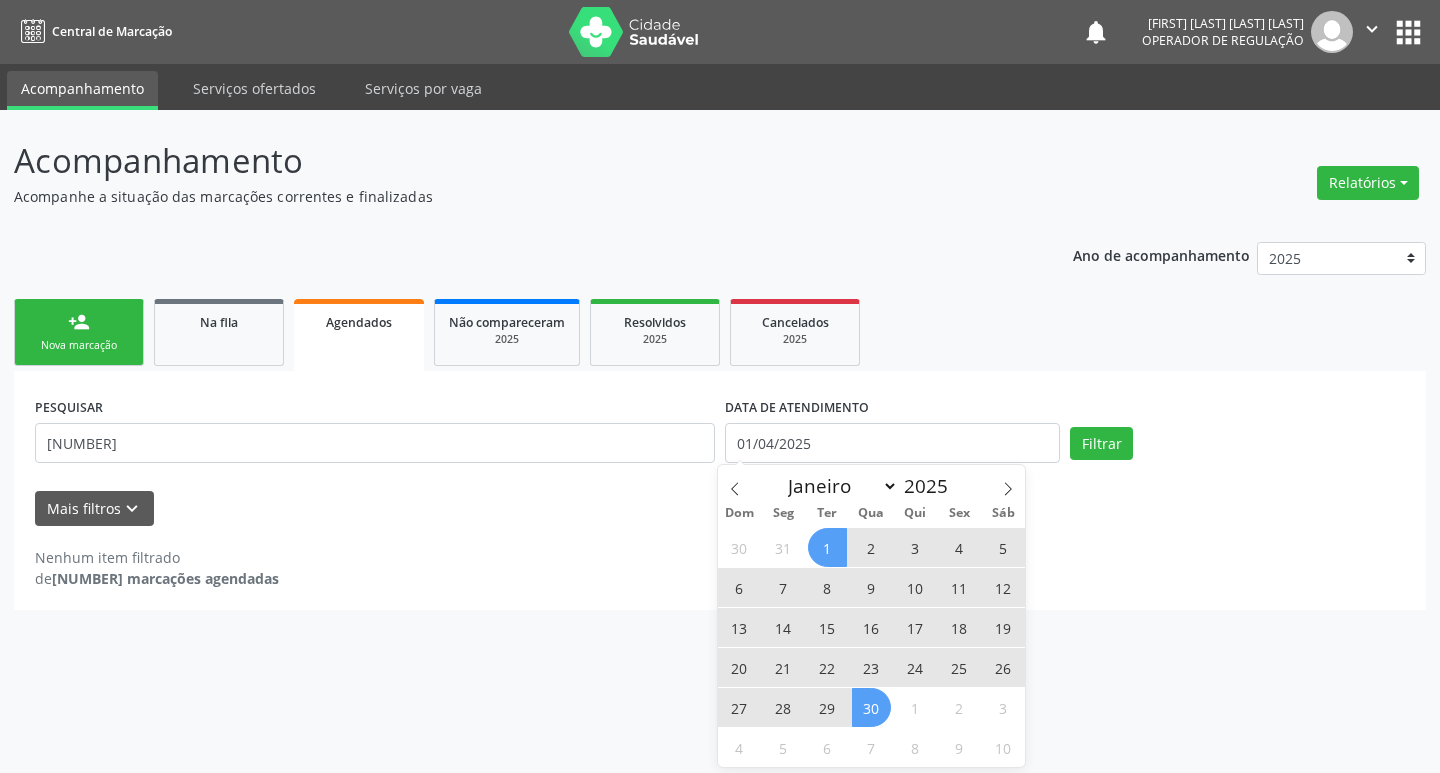 click on "30" at bounding box center [871, 707] 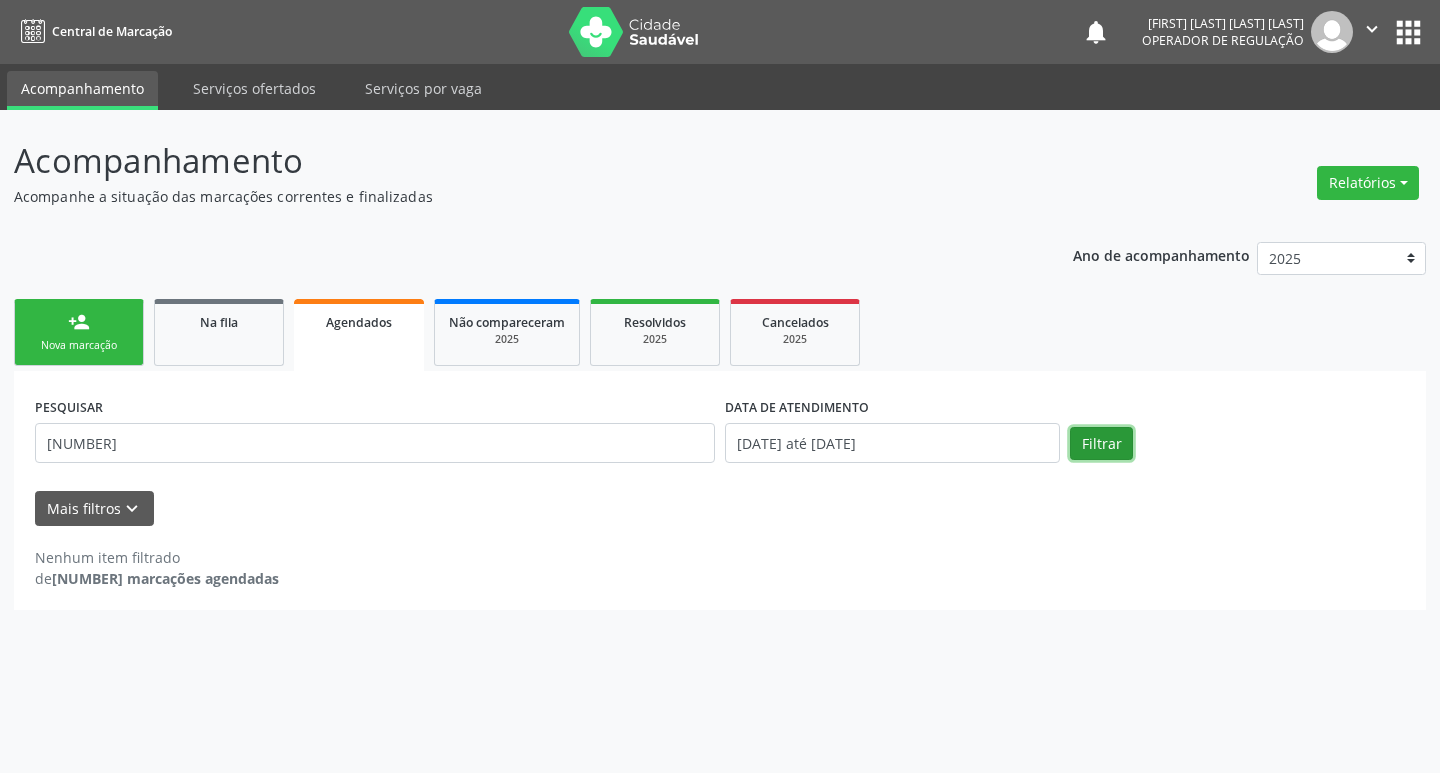 click on "Filtrar" at bounding box center (1101, 444) 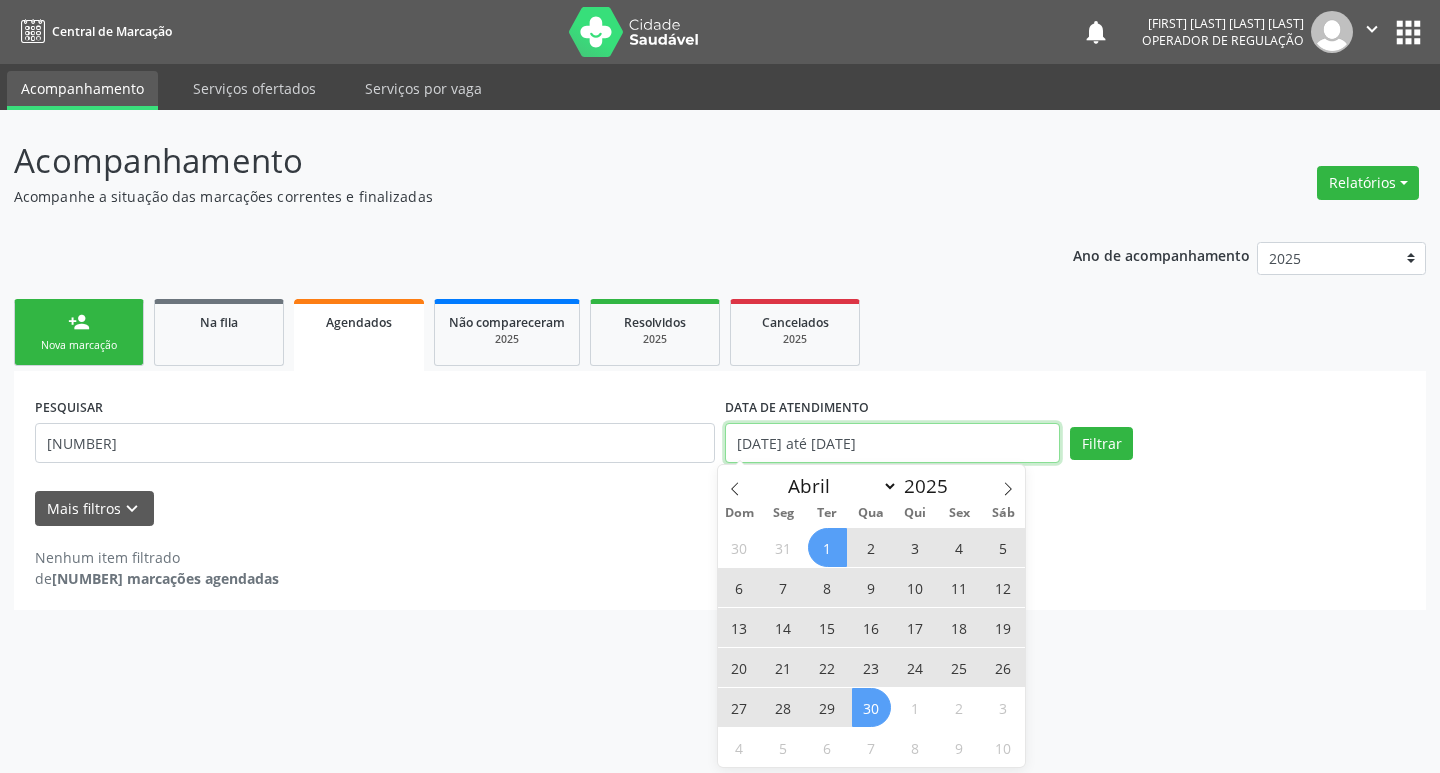 click on "Central de Marcação
notifications
[FIRST] [LAST] [LAST]
Operador de regulação

Configurações
Sair
apps
Acompanhamento
Serviços ofertados
Serviços por vaga
Acompanhamento
Acompanhe a situação das marcações correntes e finalizadas
Relatórios
Acompanhamento
Consolidado
Procedimentos realizados
Ano de acompanhamento
2025 2024 2023 2022 2021
person_add
Nova marcação
Na fila   Agendados   Não compareceram
2025
Resolvidos
2025
Cancelados
2025
PESQUISAR
[NUMBER]
DATA DE ATENDIMENTO
[DATE] até [DATE]
Filtrar
UNIDADE DE REFERÊNCIA
Selecione uma UBS
Todas as UBS   UBSF Ligeiro II     UBSF Castanho" at bounding box center [720, 386] 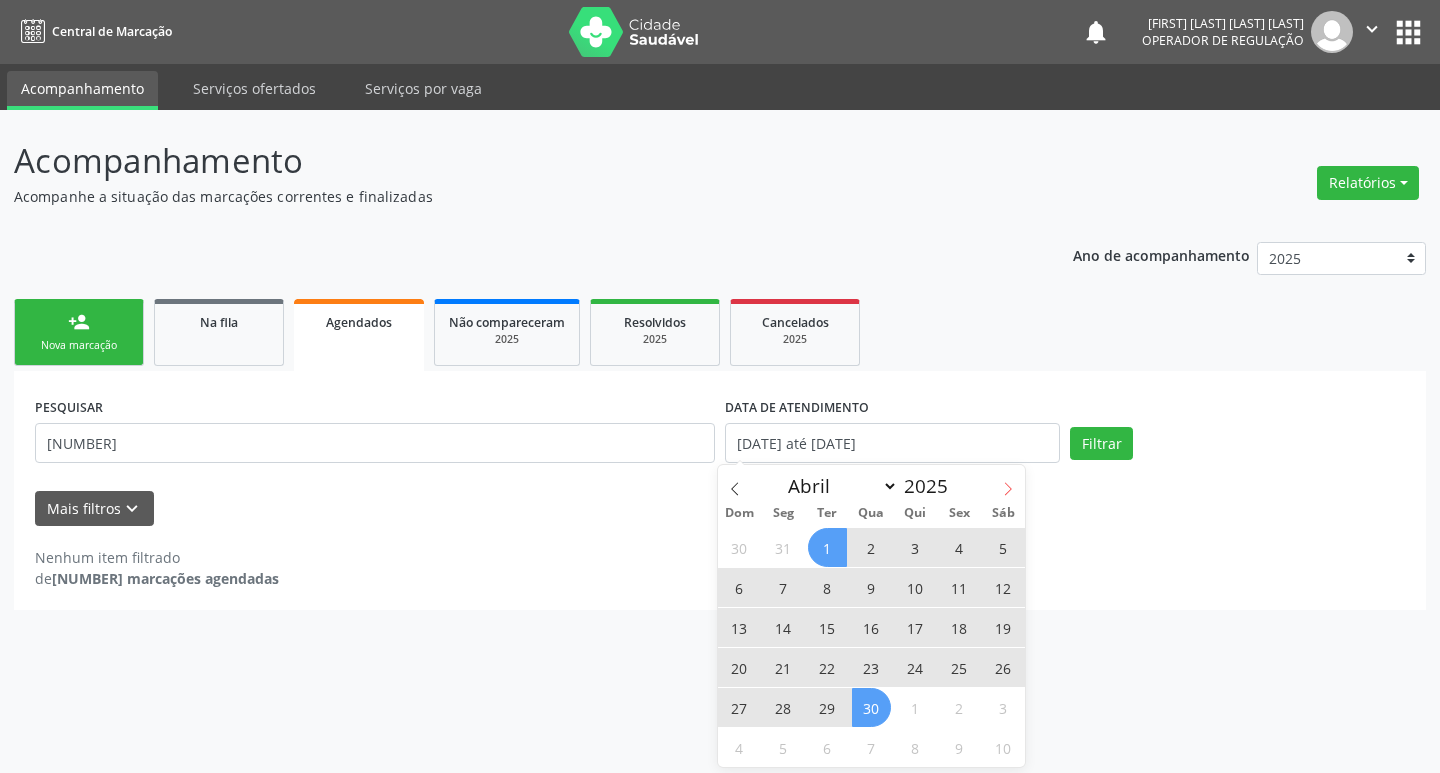 click 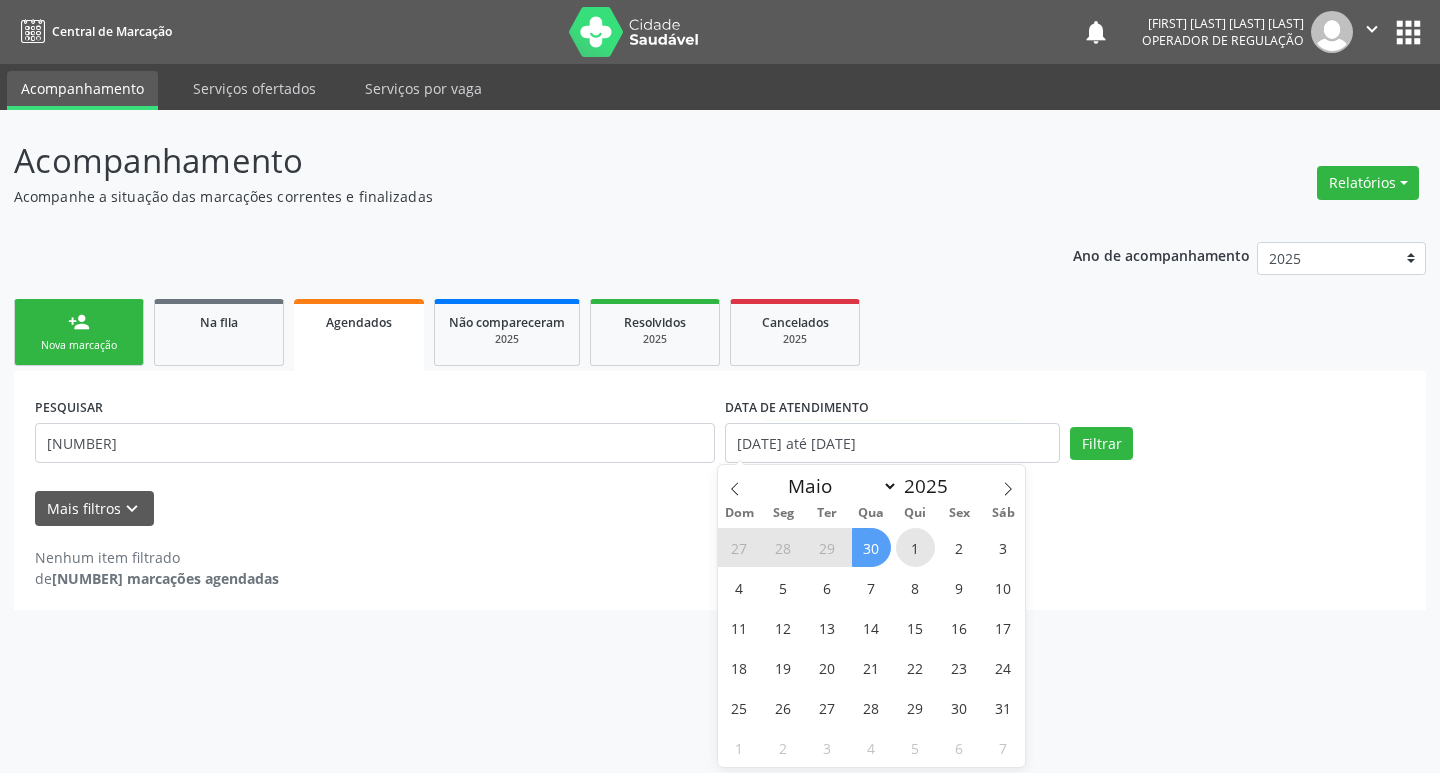 click on "1" at bounding box center [915, 547] 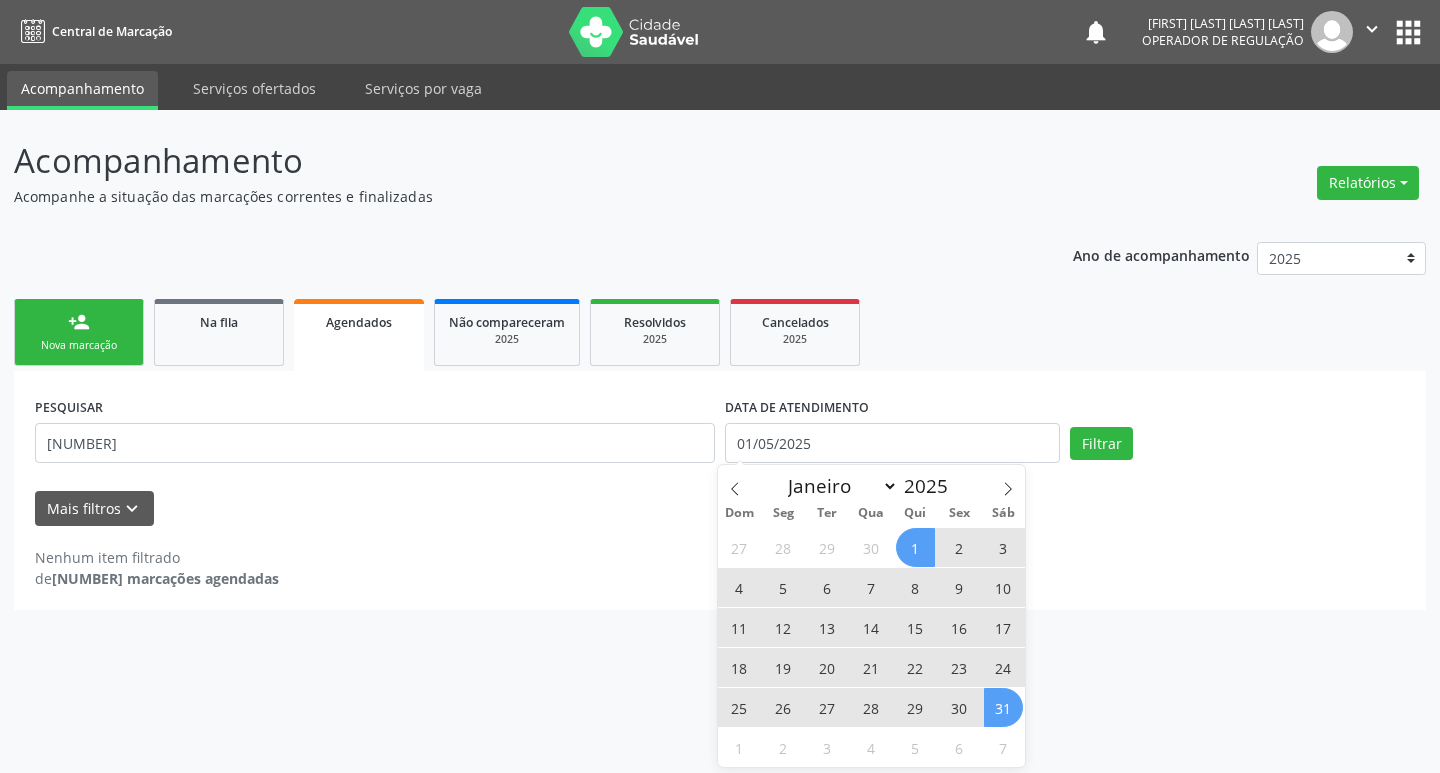 click on "31" at bounding box center [1003, 707] 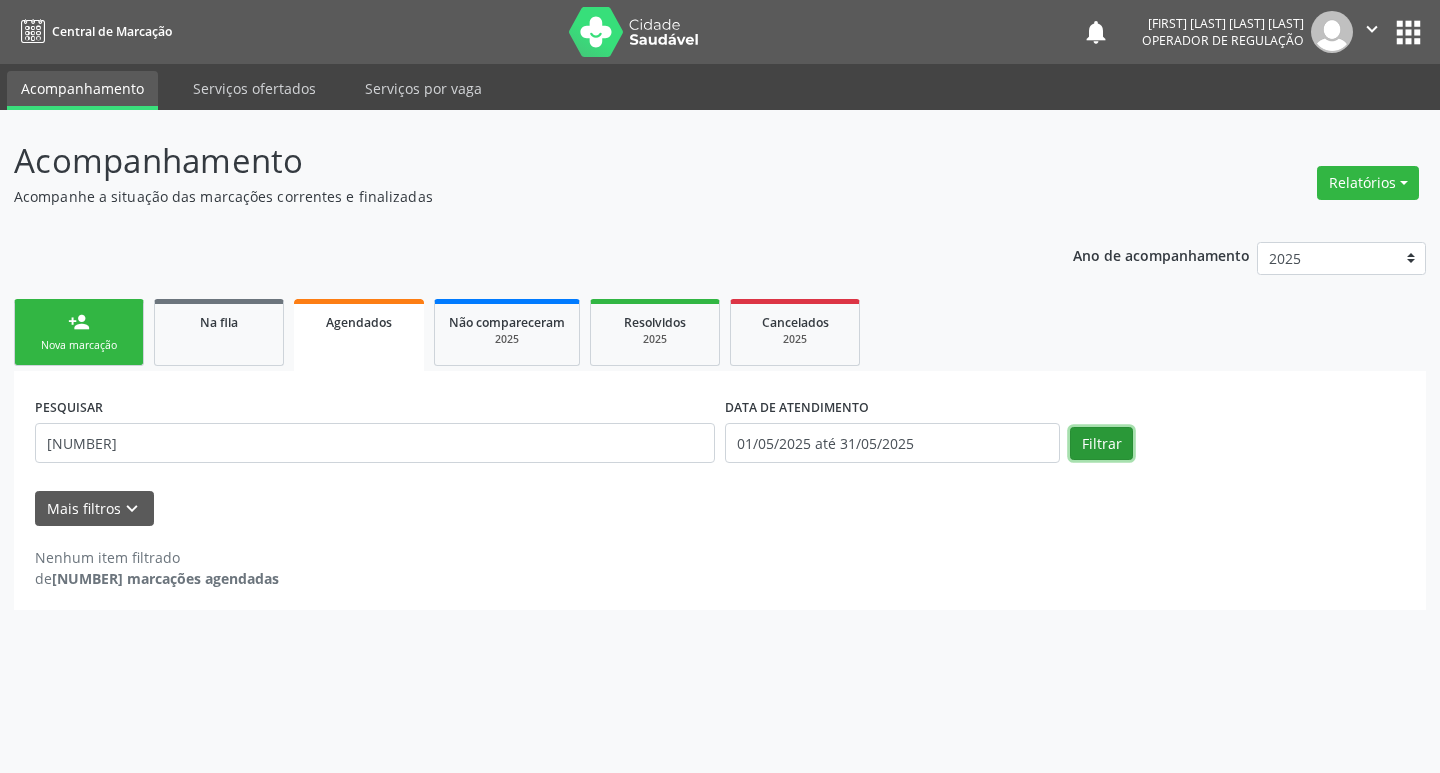 click on "Filtrar" at bounding box center (1101, 444) 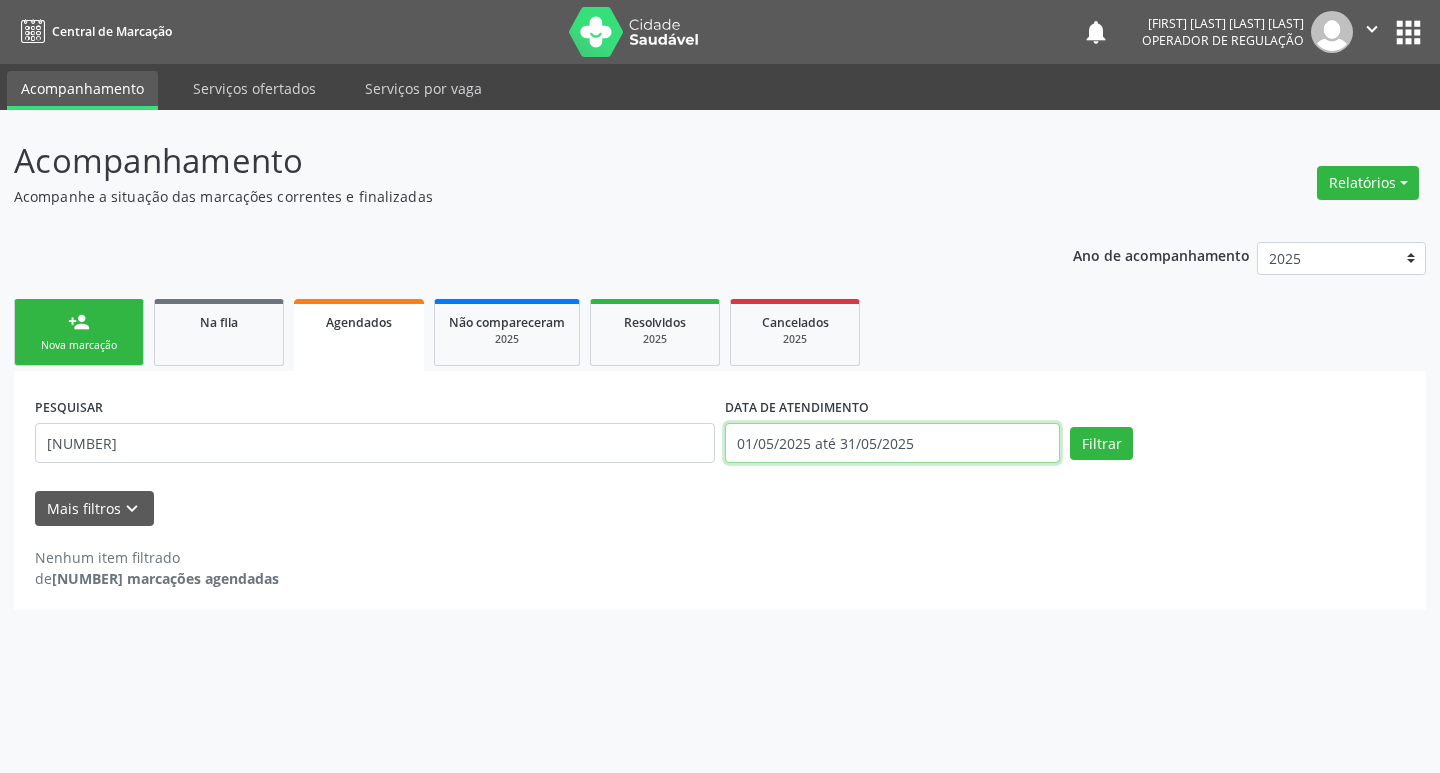 click on "01/05/2025 até 31/05/2025" at bounding box center (892, 443) 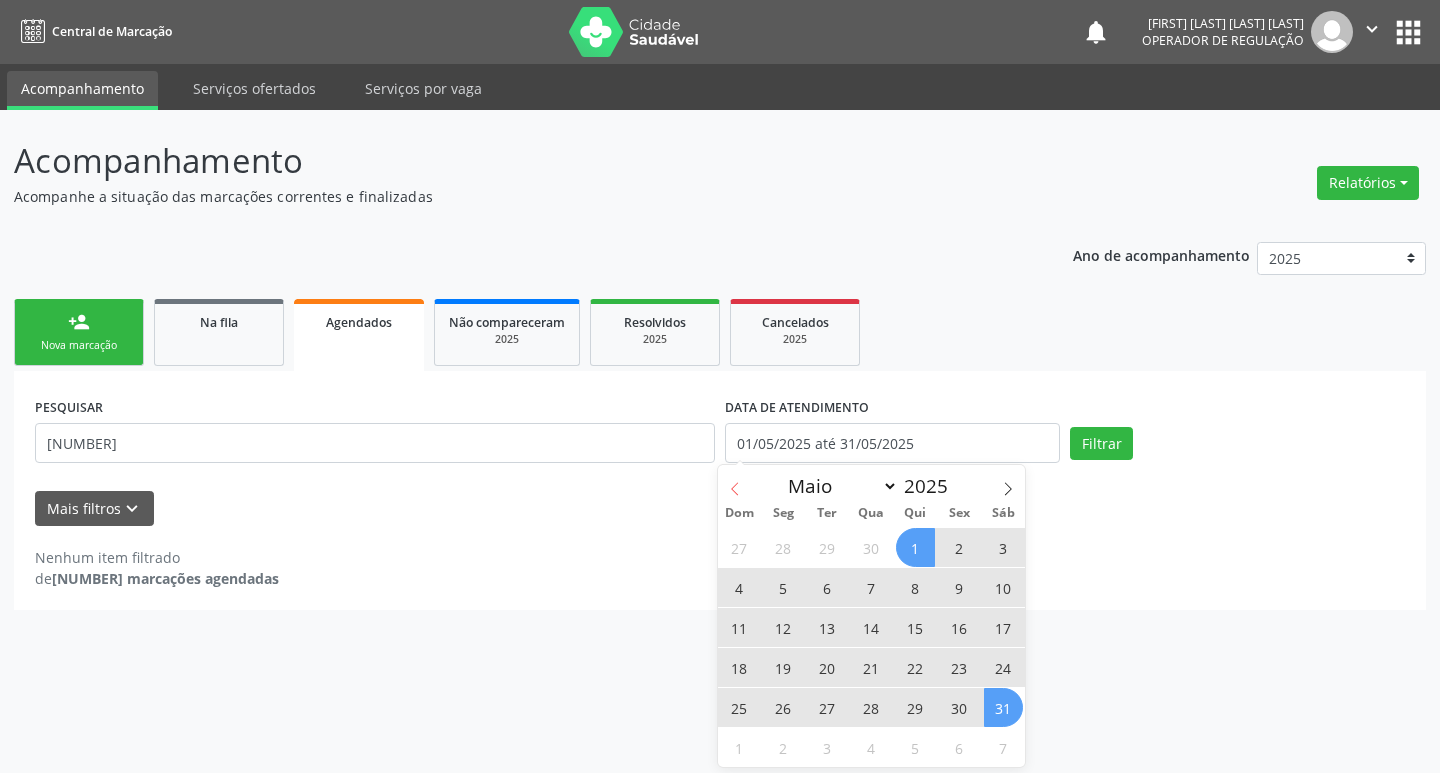 click at bounding box center (735, 482) 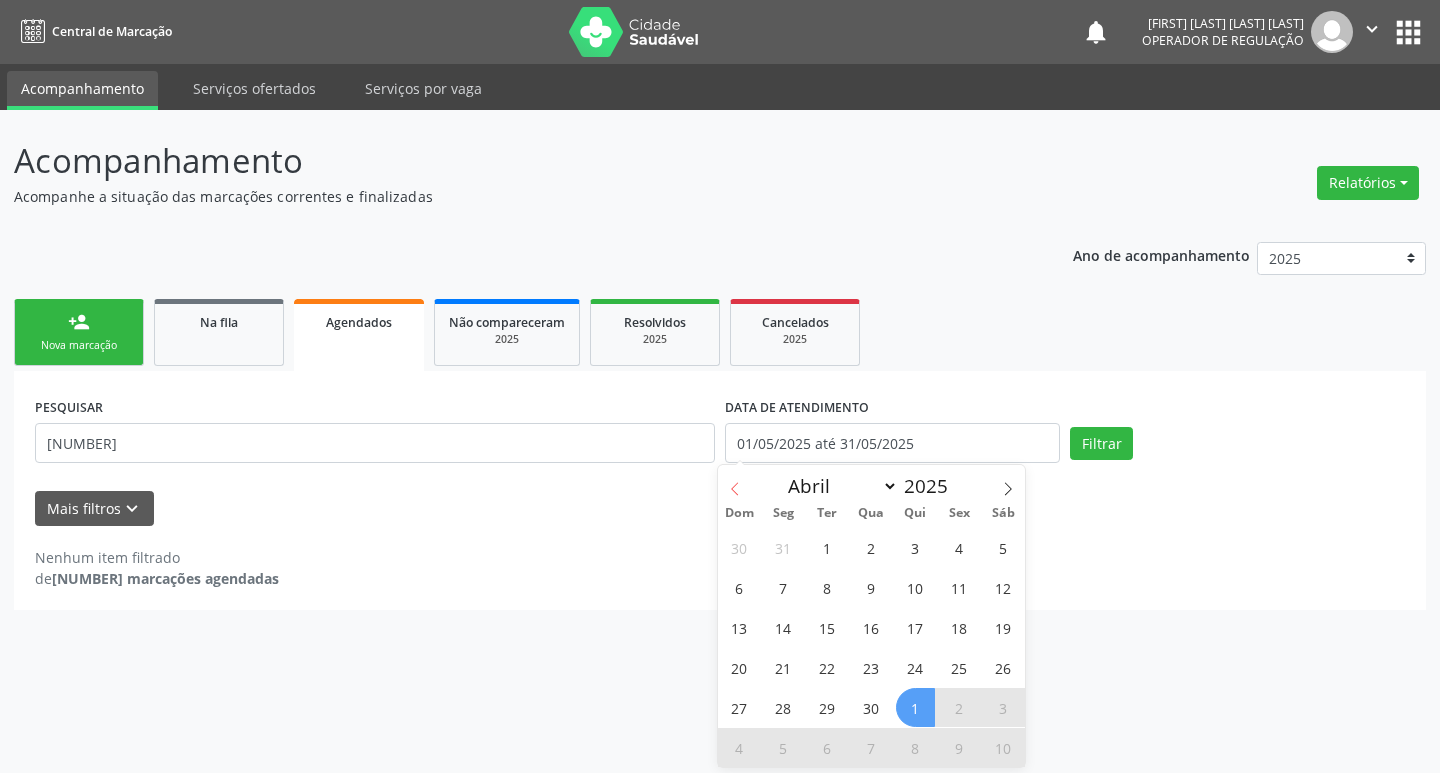 click at bounding box center [735, 482] 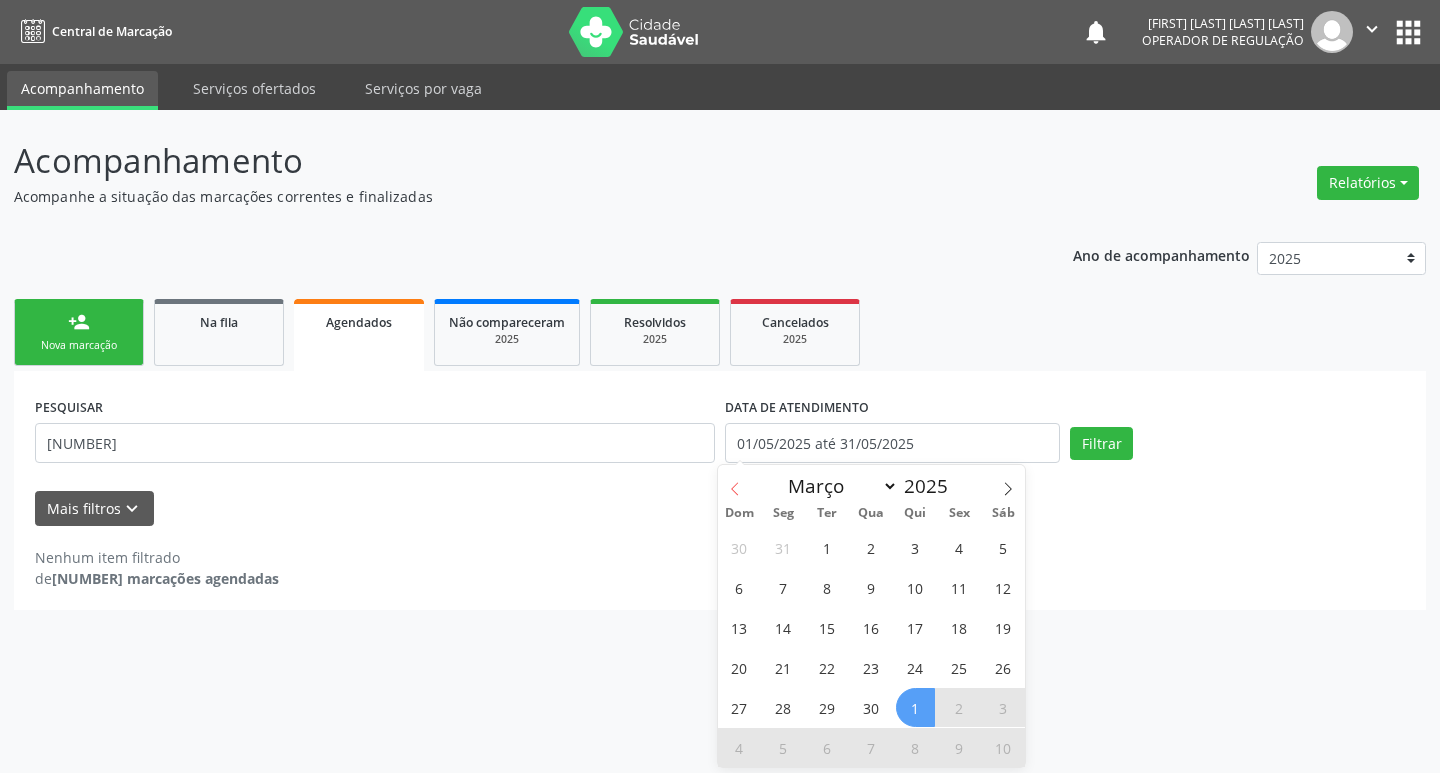 click at bounding box center [735, 482] 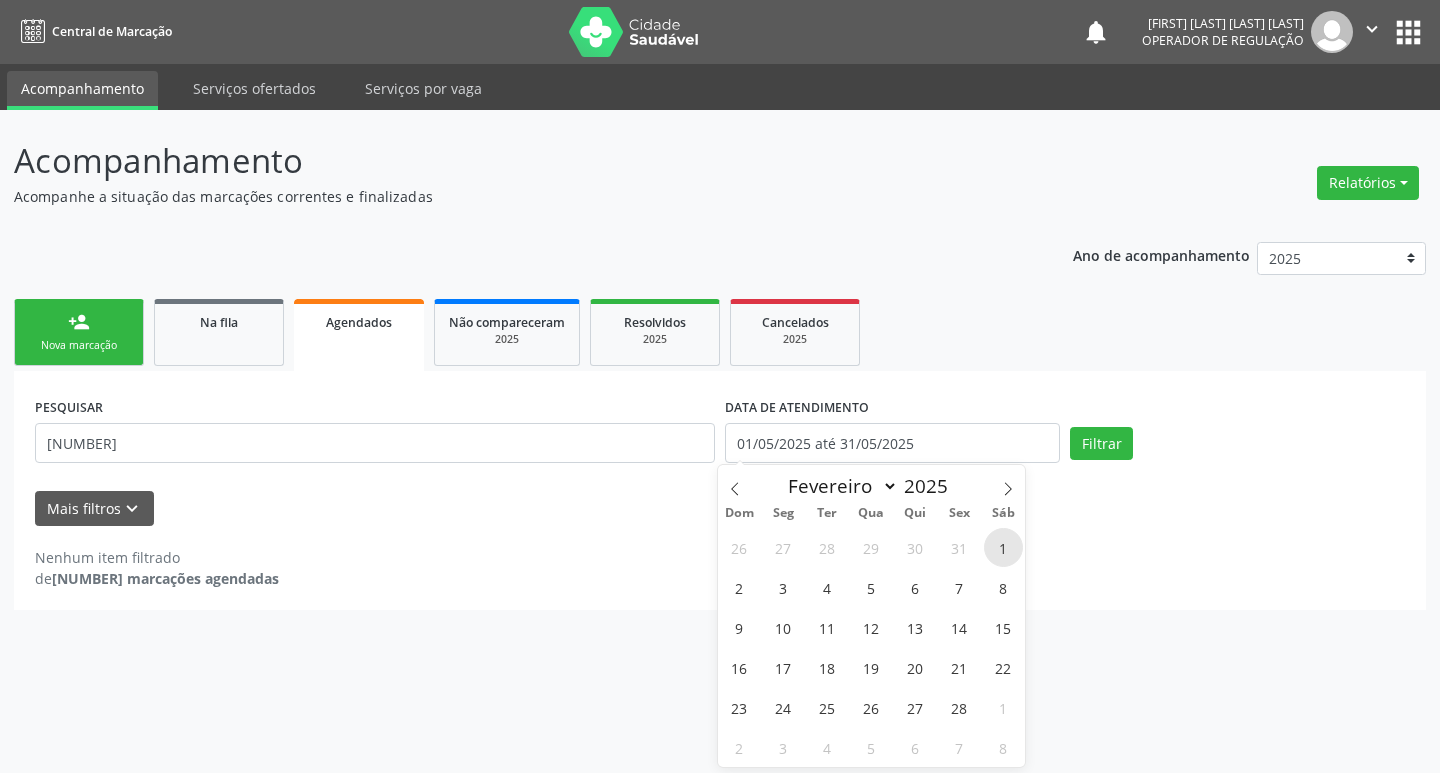 click on "1" at bounding box center [1003, 547] 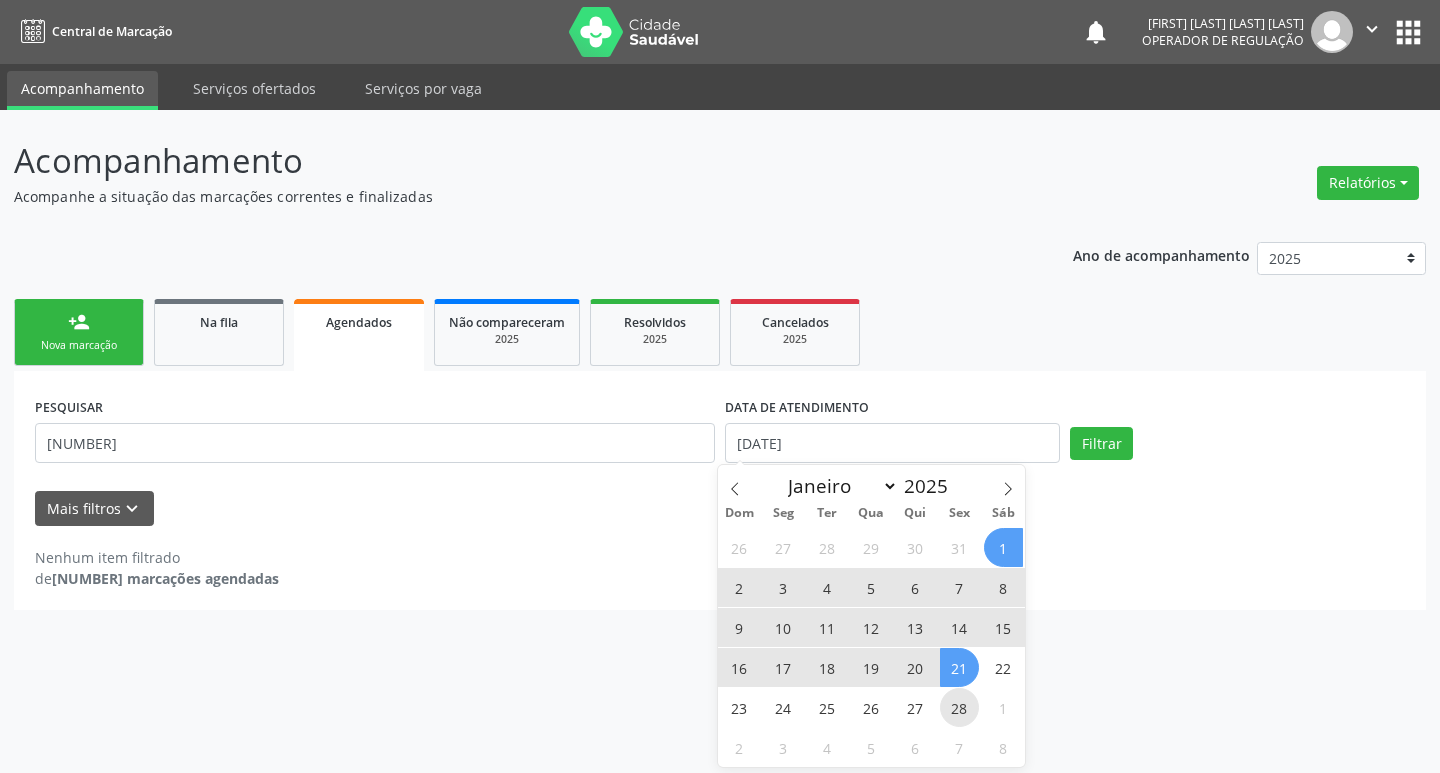click on "28" at bounding box center [959, 707] 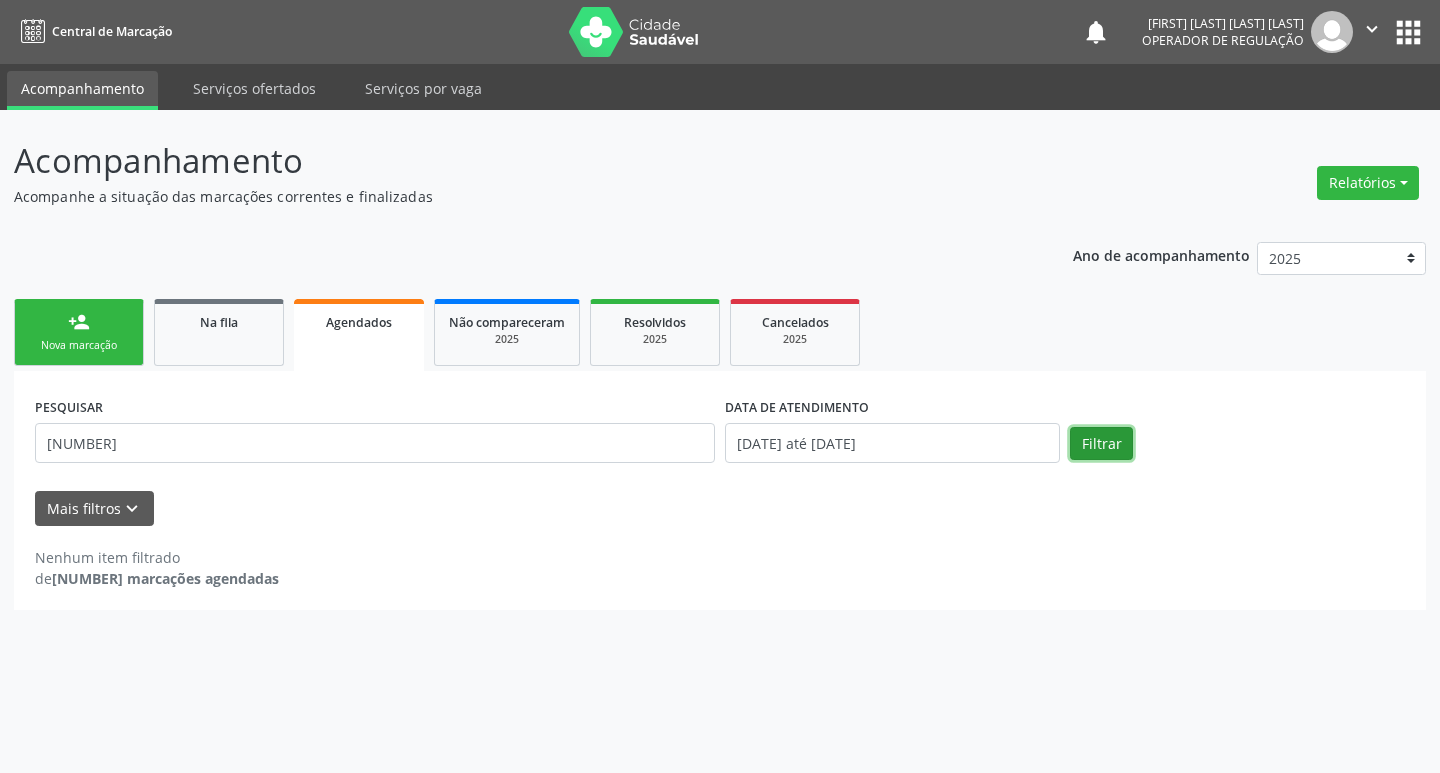 click on "Filtrar" at bounding box center [1101, 444] 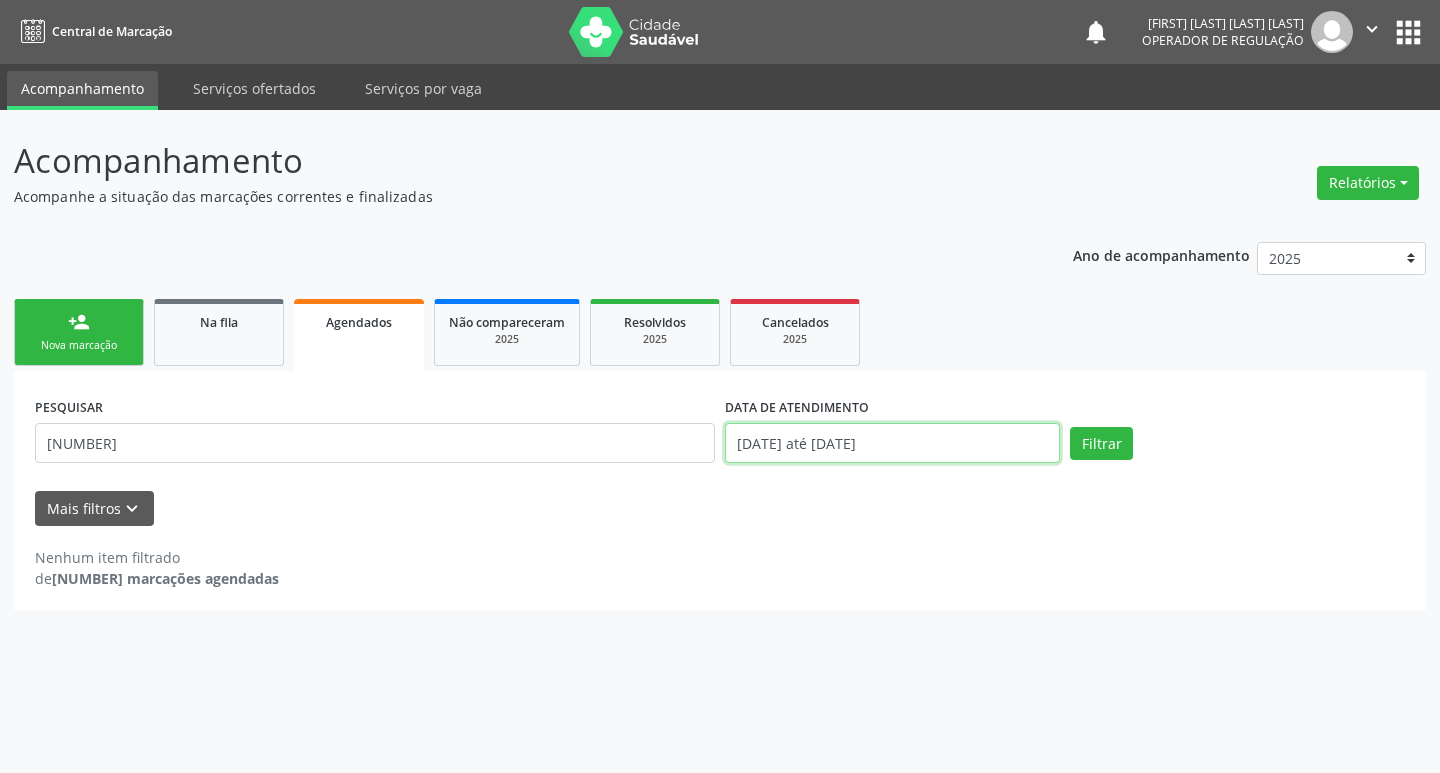 click on "[DATE] até [DATE]" at bounding box center (892, 443) 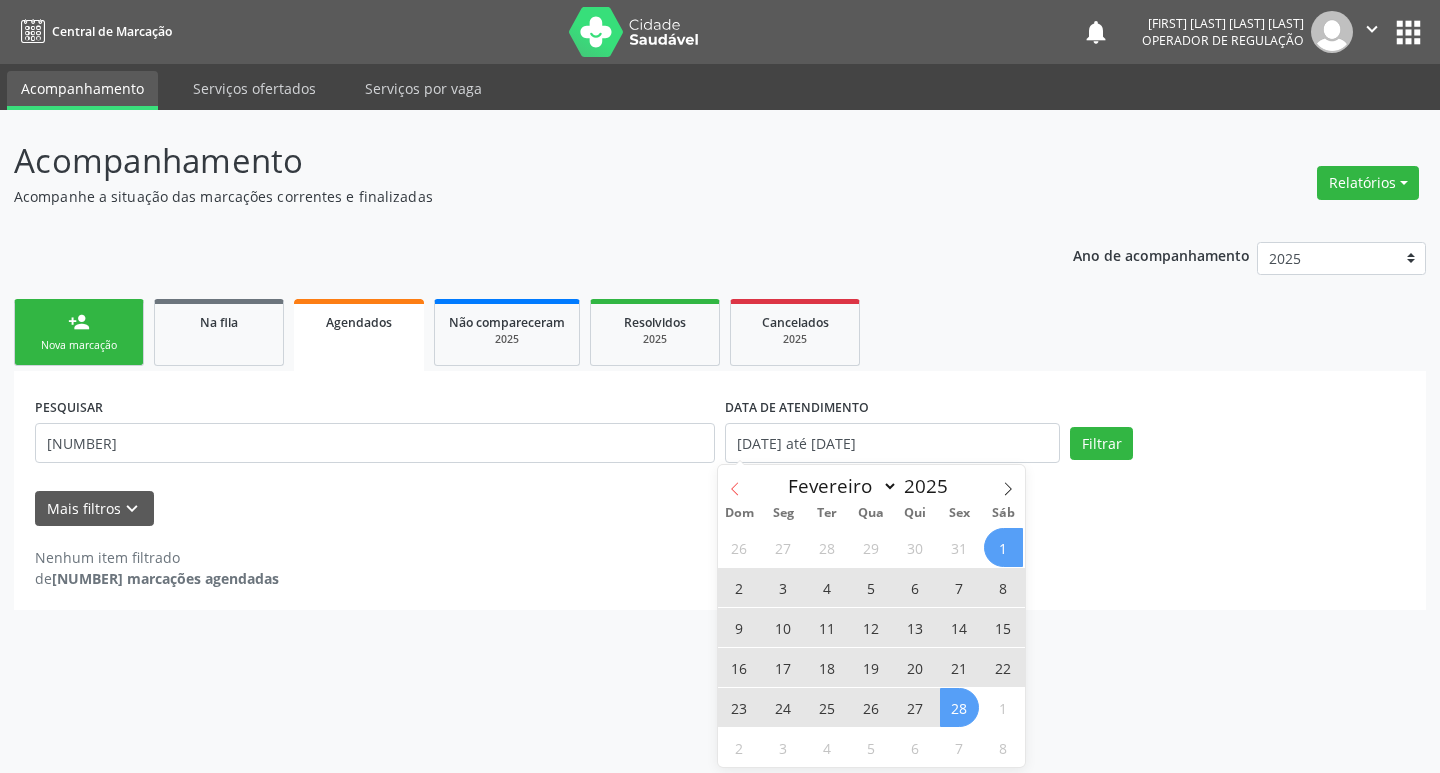 click at bounding box center (735, 482) 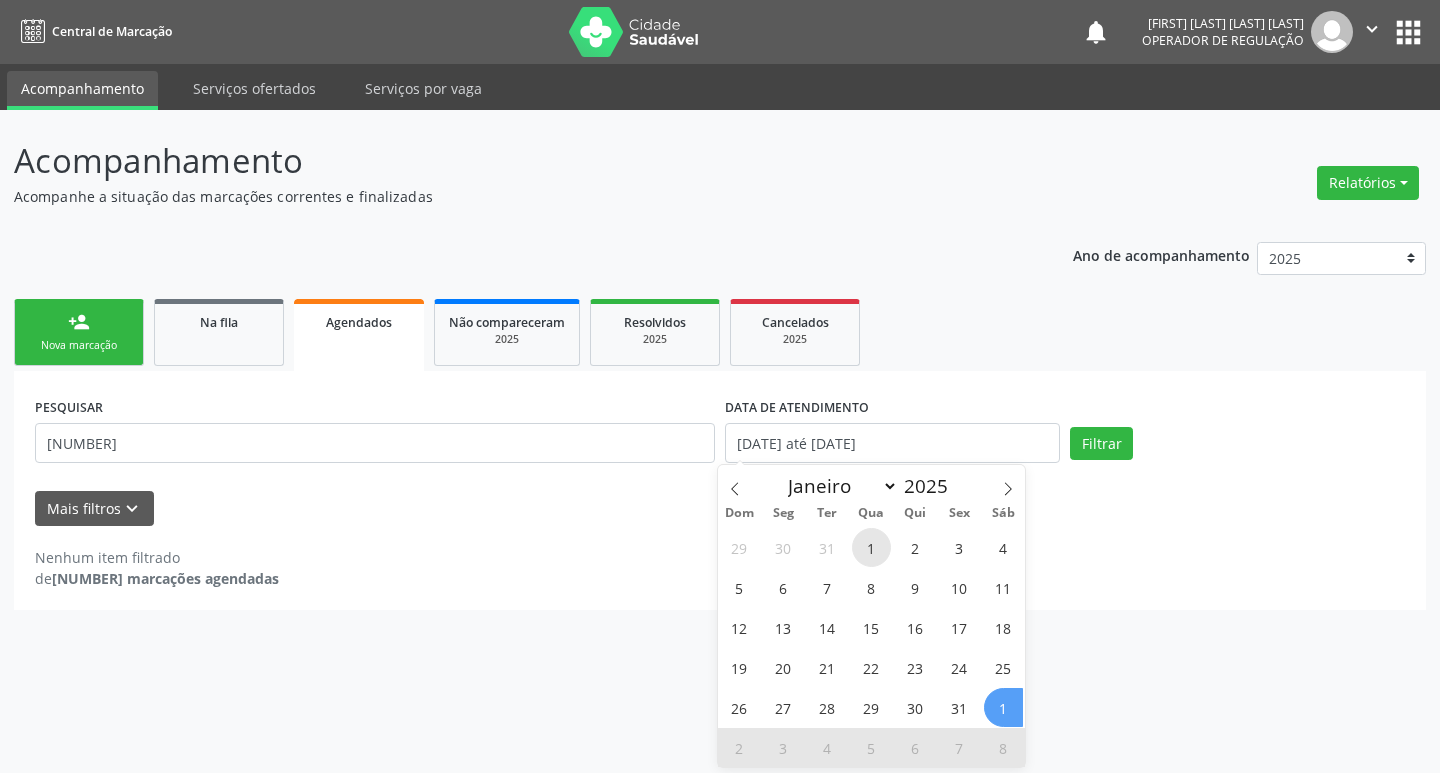 click on "1" at bounding box center [871, 547] 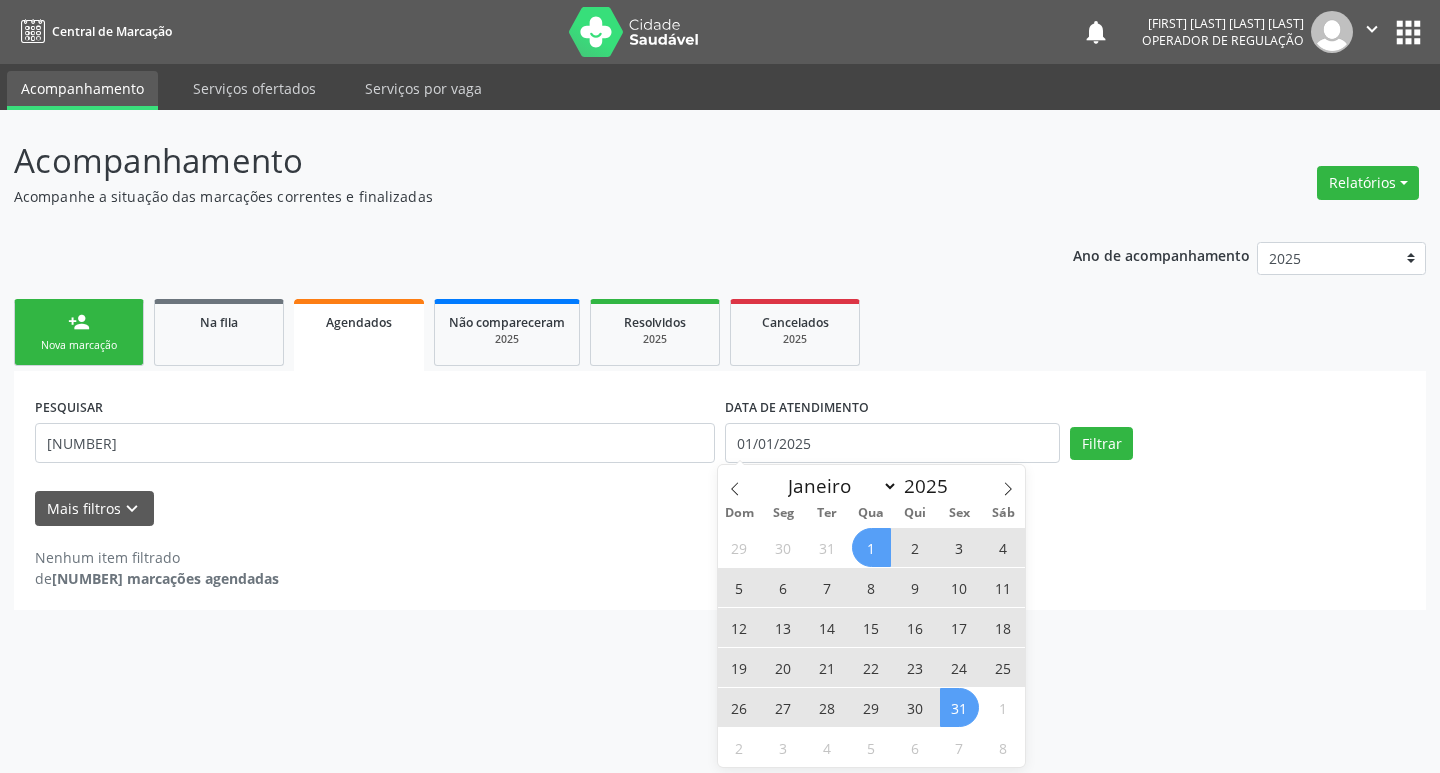 click on "31" at bounding box center (959, 707) 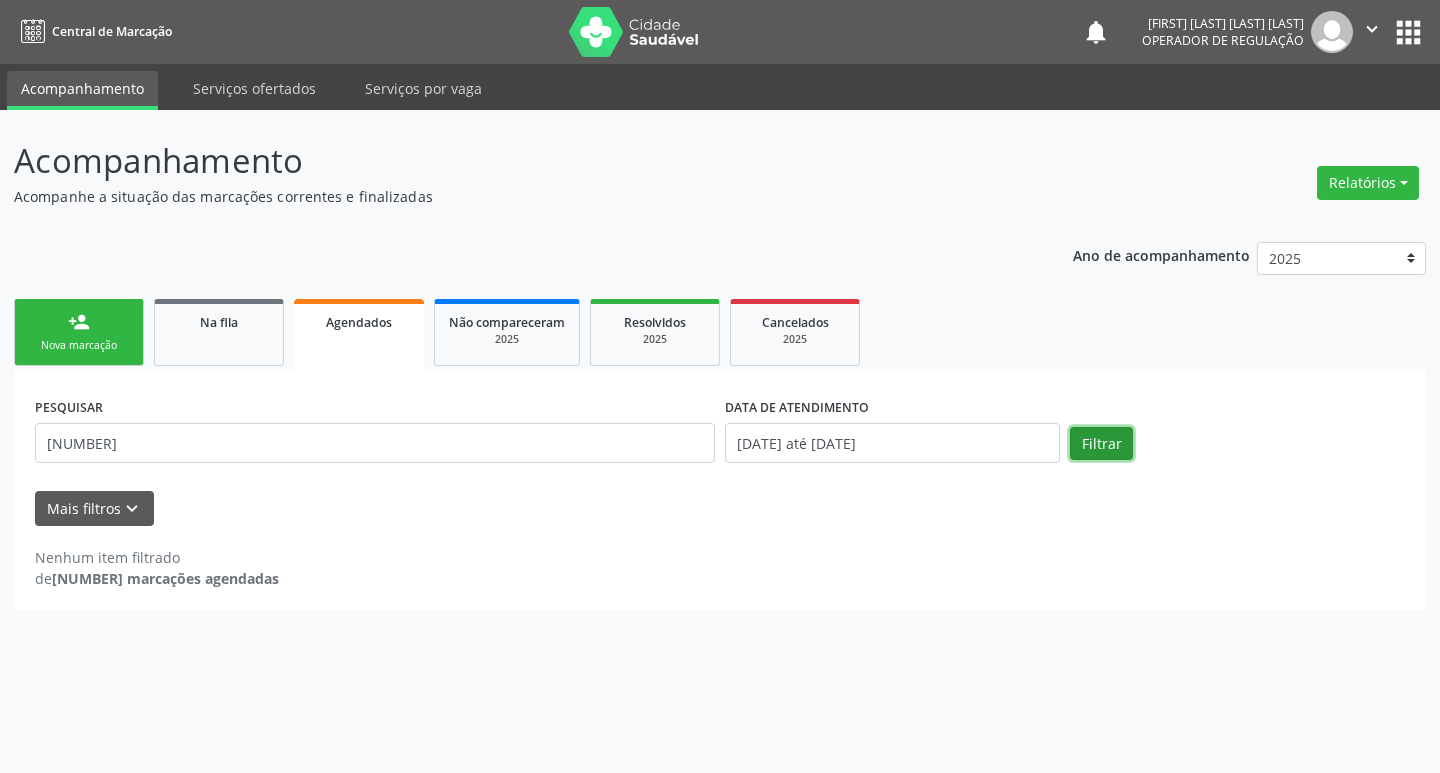 click on "Filtrar" at bounding box center [1101, 444] 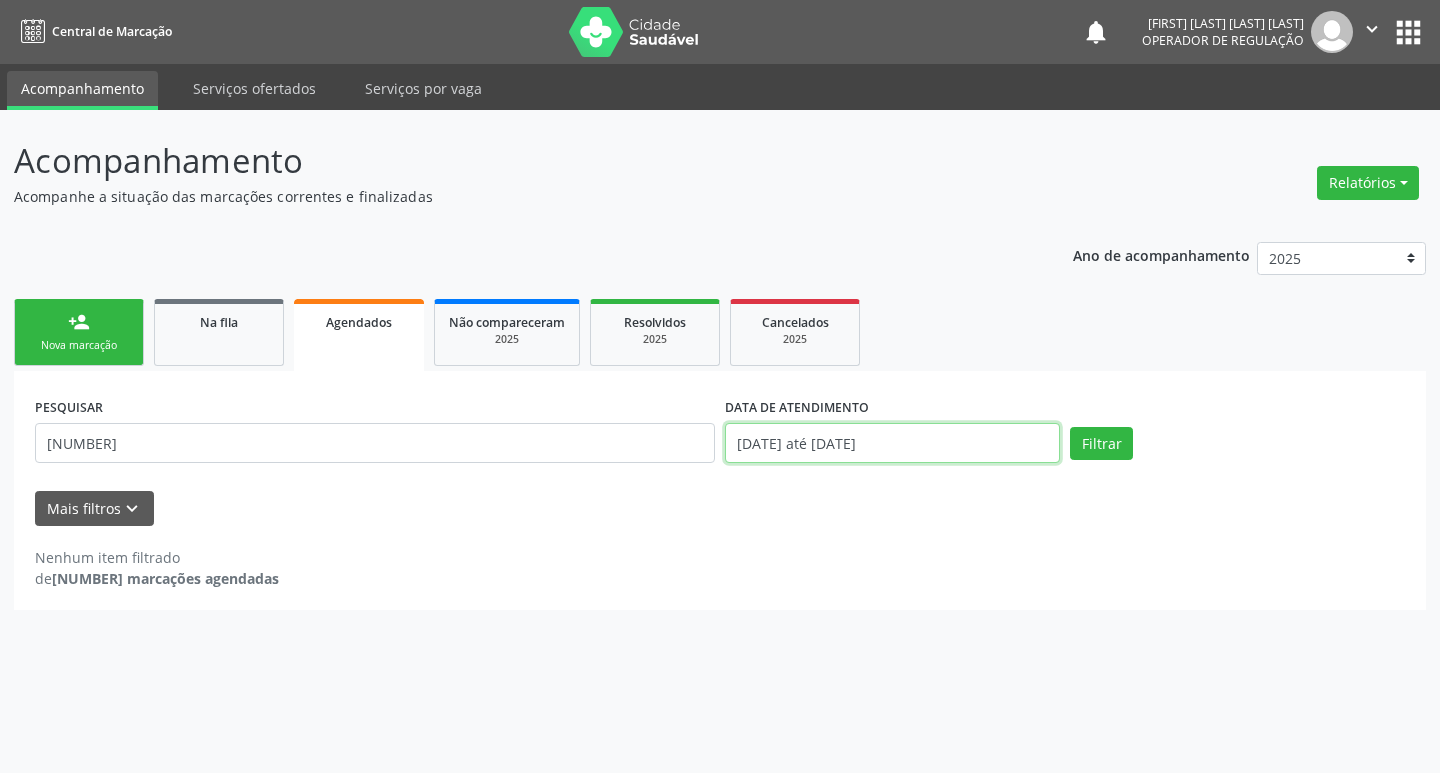 click on "[DATE] até [DATE]" at bounding box center [892, 443] 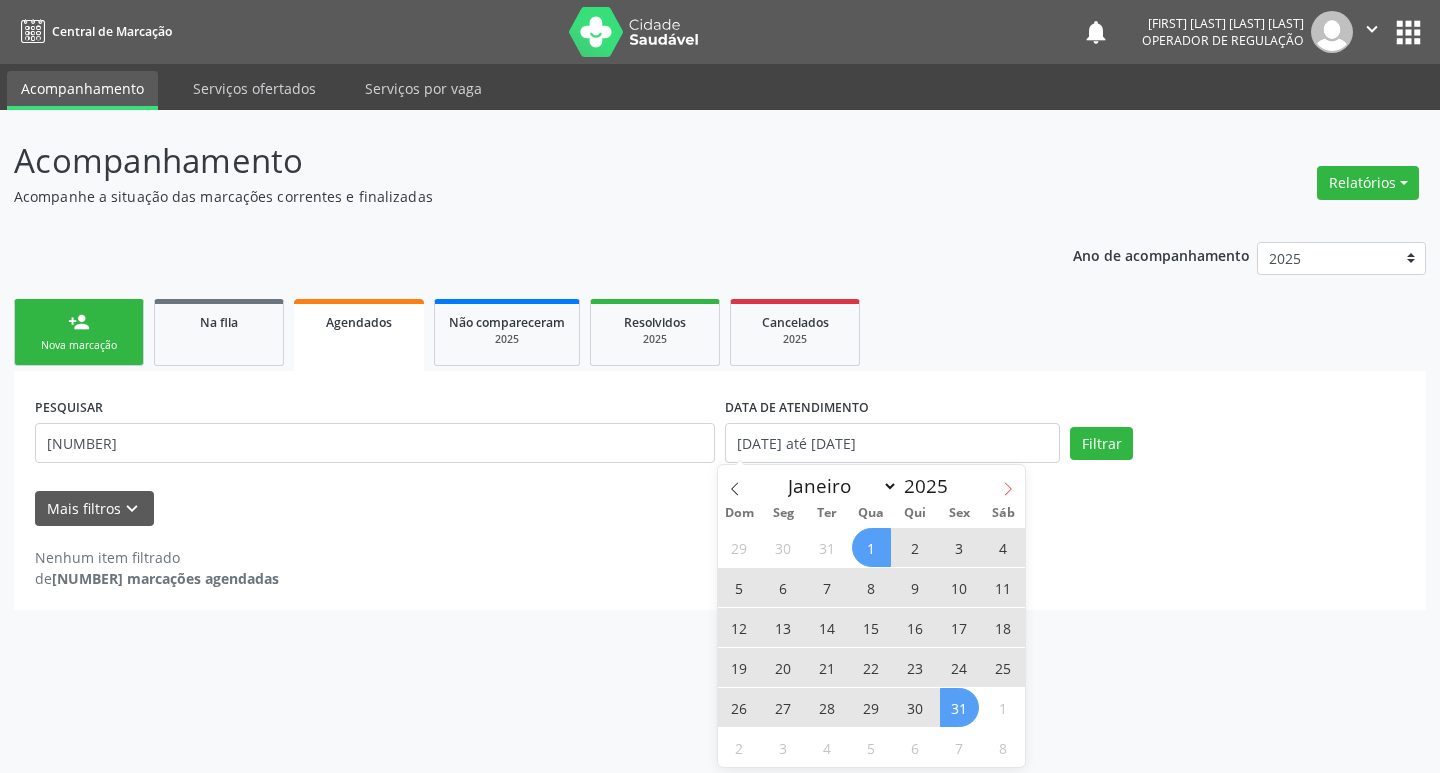 click at bounding box center (1008, 482) 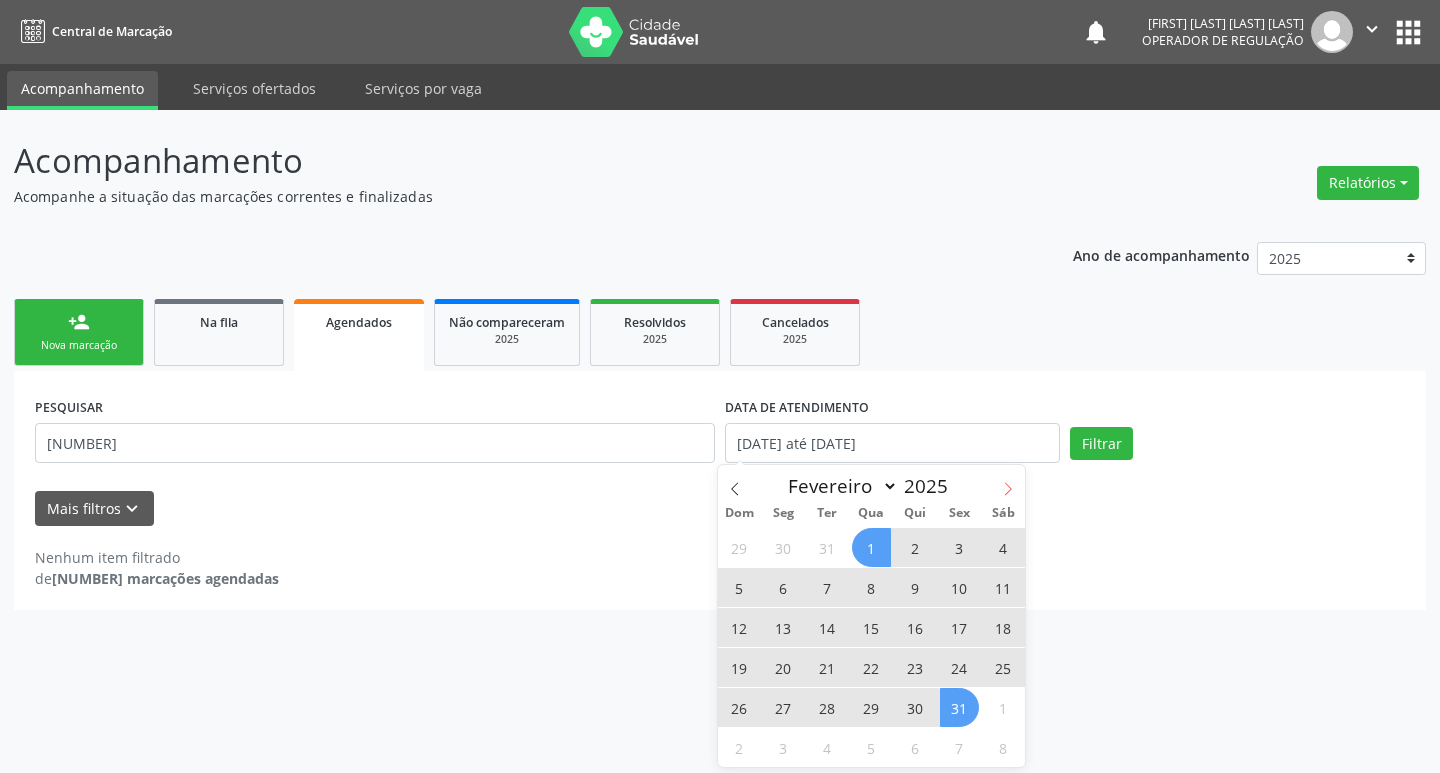 click at bounding box center (1008, 482) 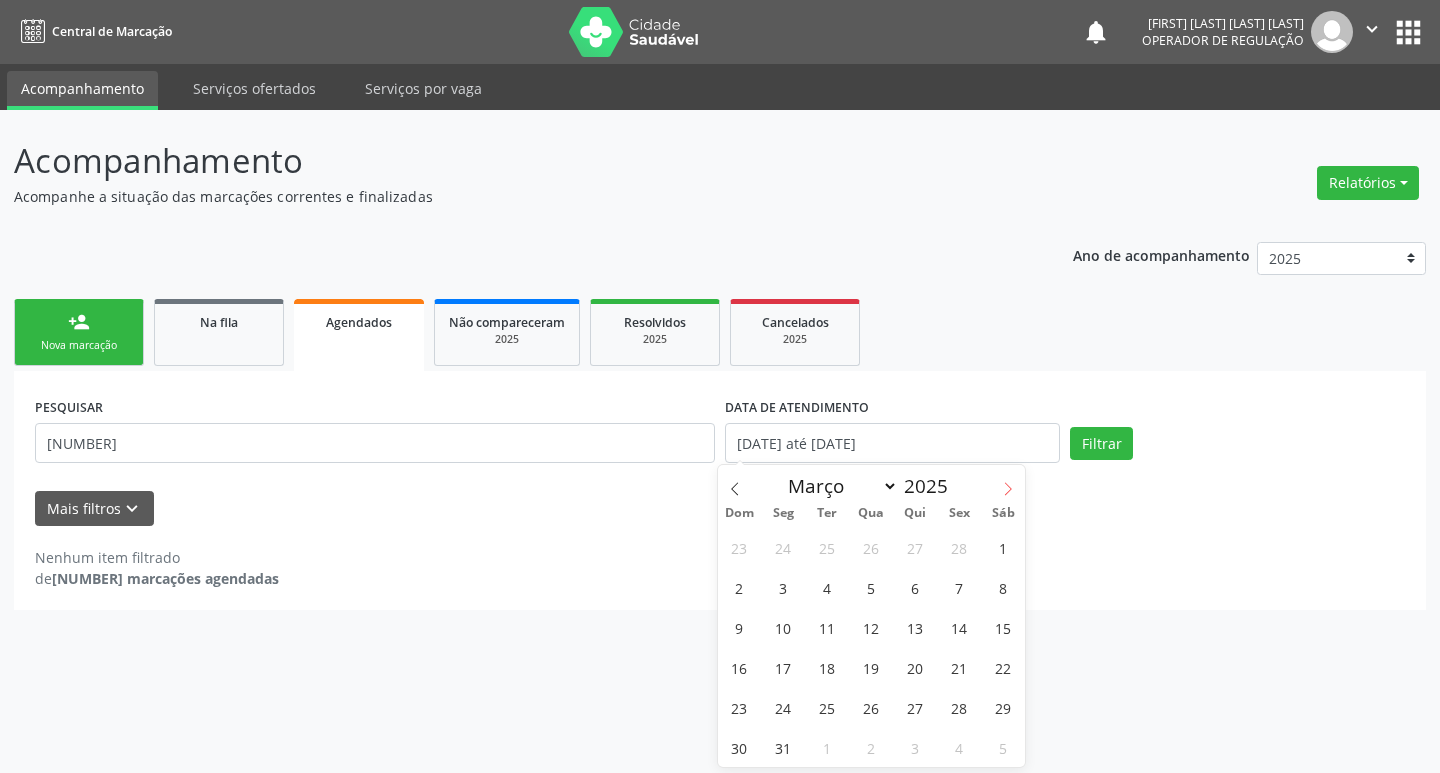 click at bounding box center [1008, 482] 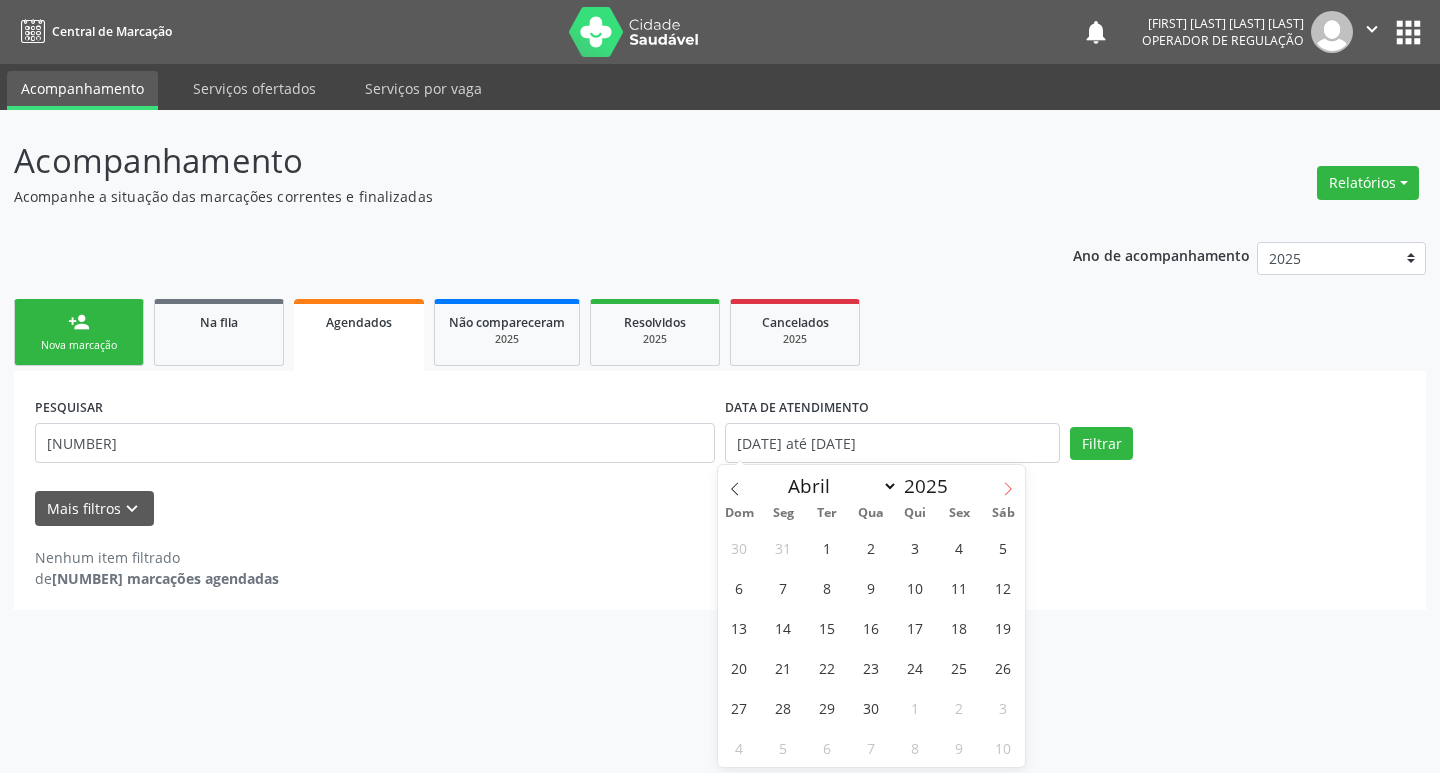 click at bounding box center (1008, 482) 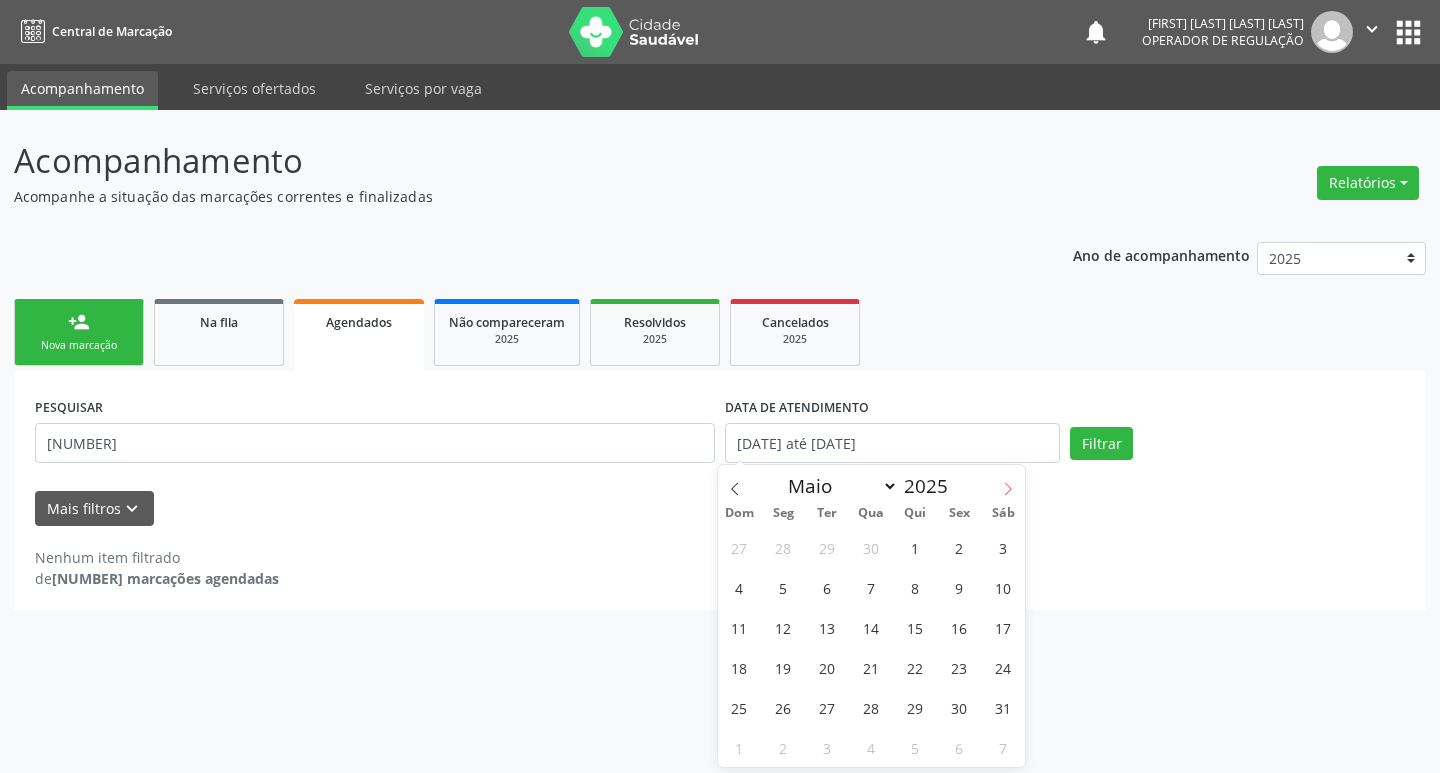 click at bounding box center [1008, 482] 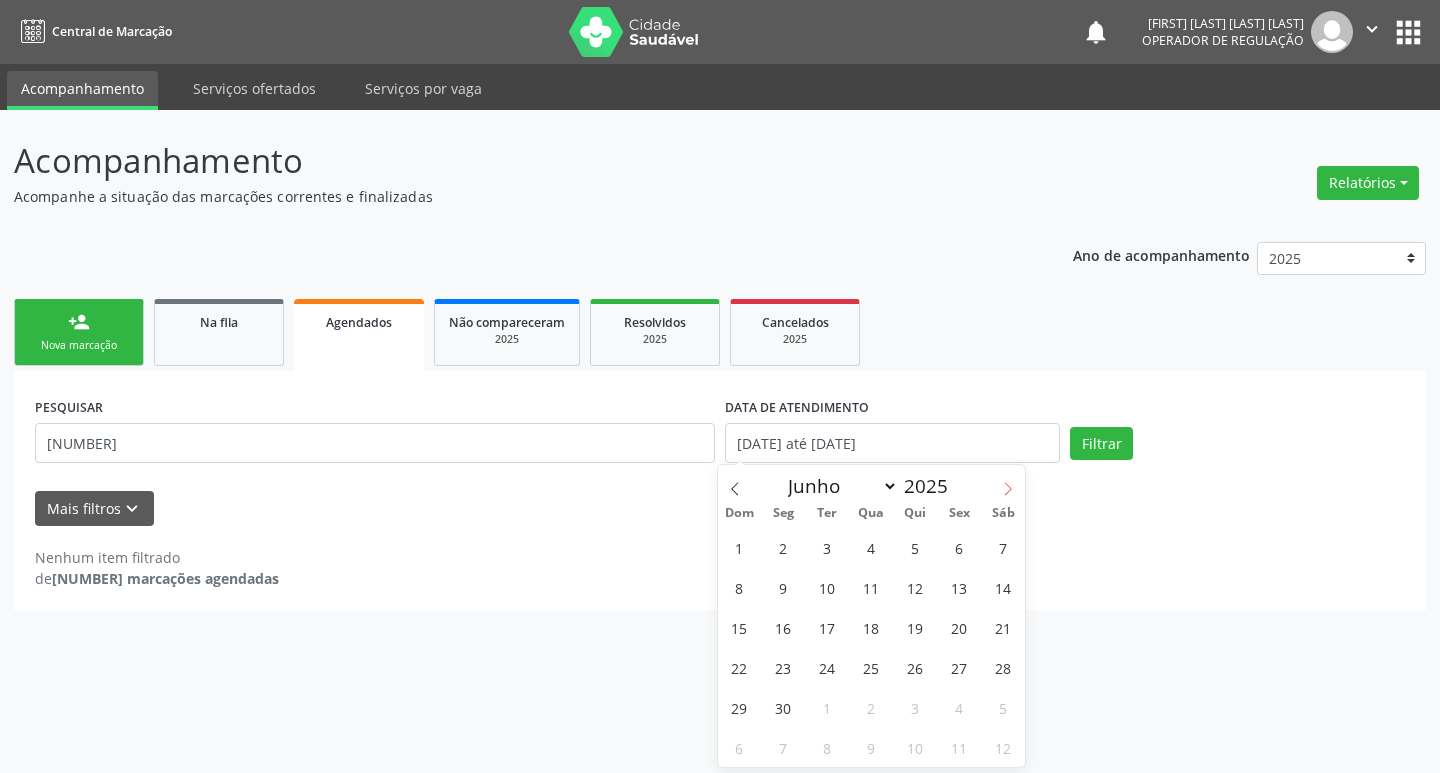 click at bounding box center (1008, 482) 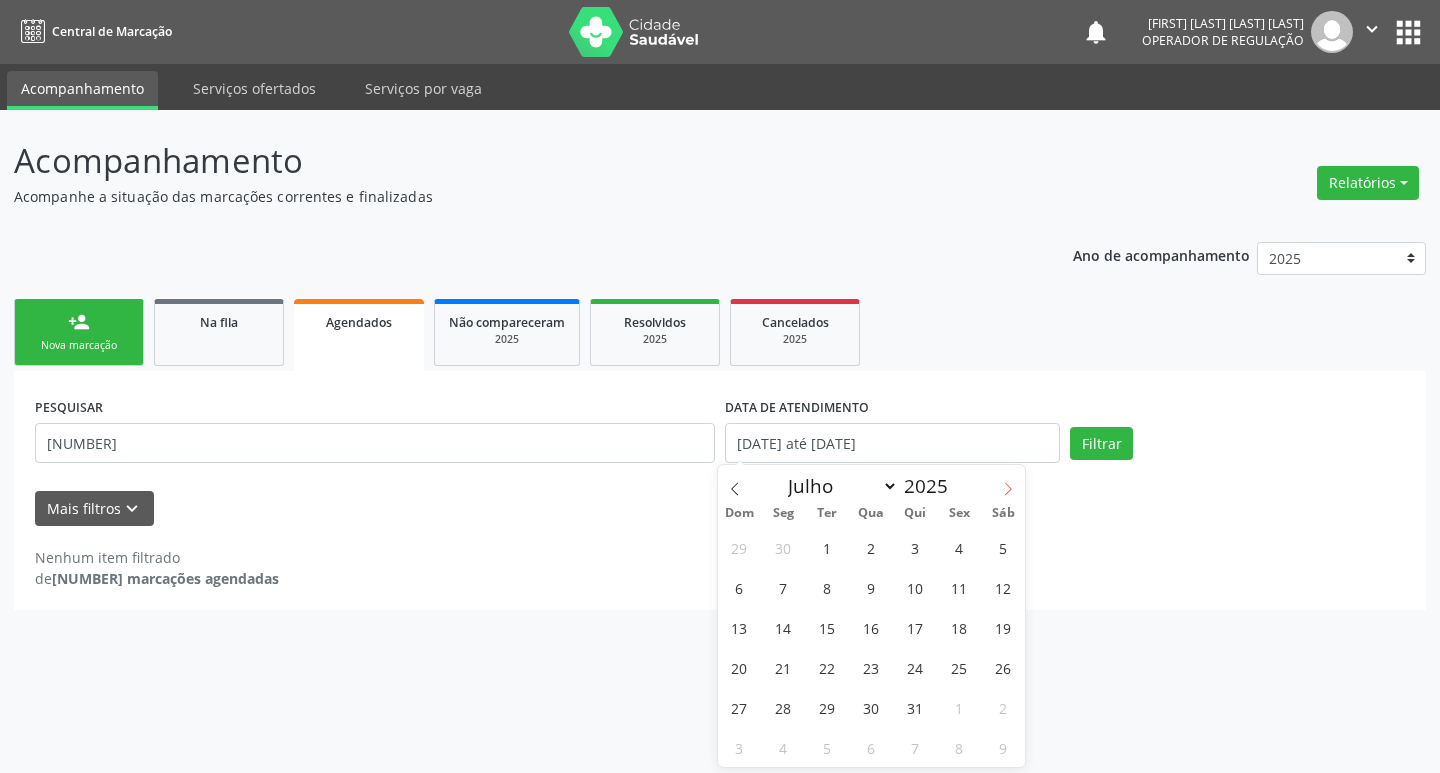 click at bounding box center [1008, 482] 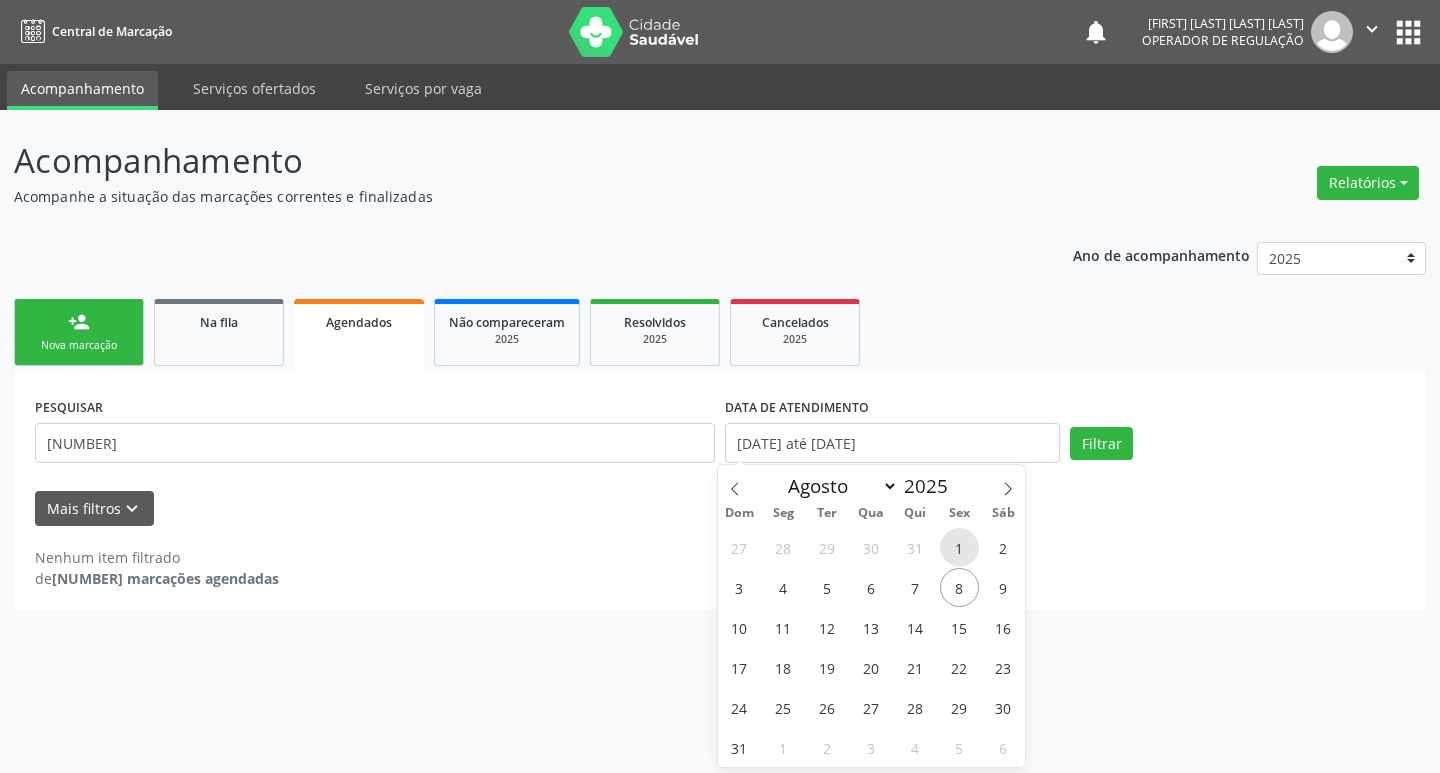 click on "1" at bounding box center (959, 547) 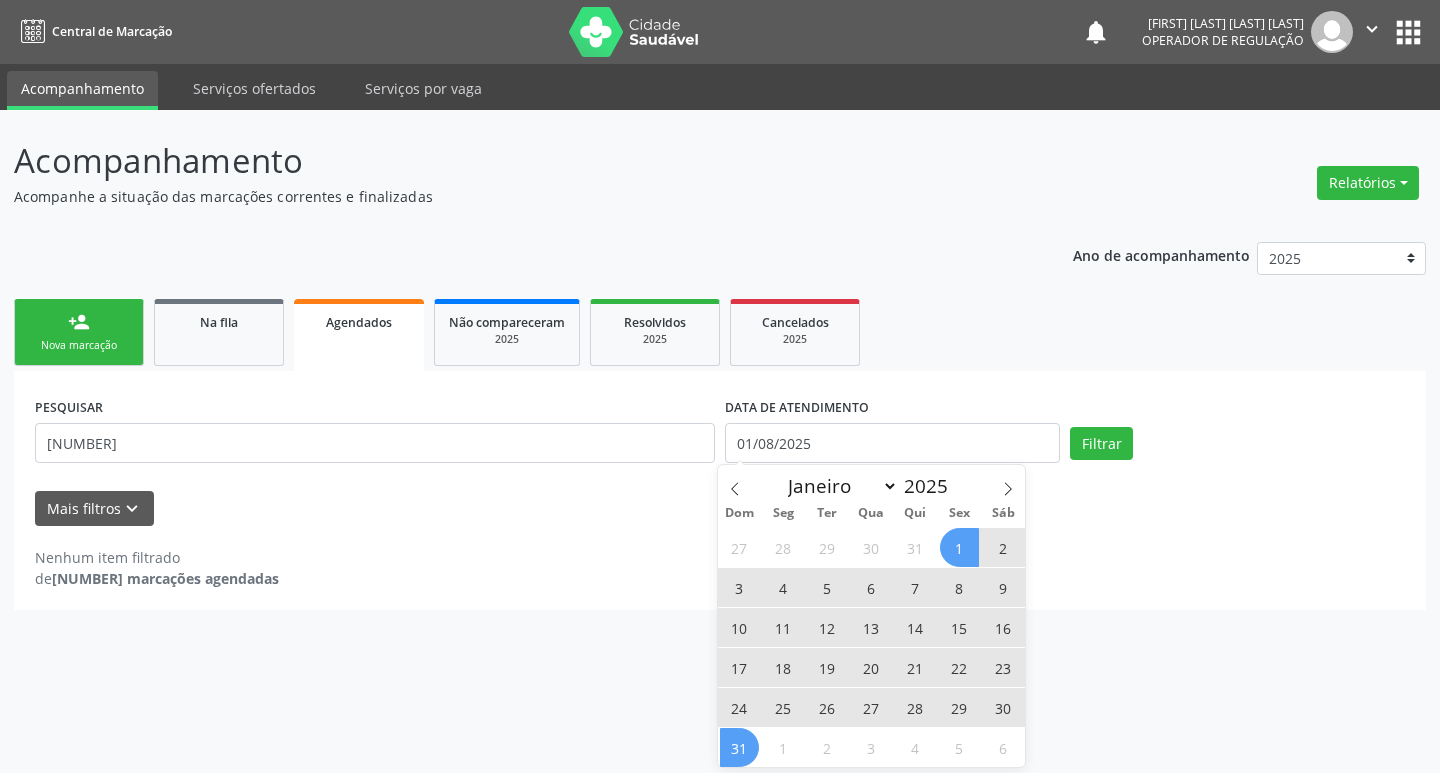 click on "31" at bounding box center [739, 747] 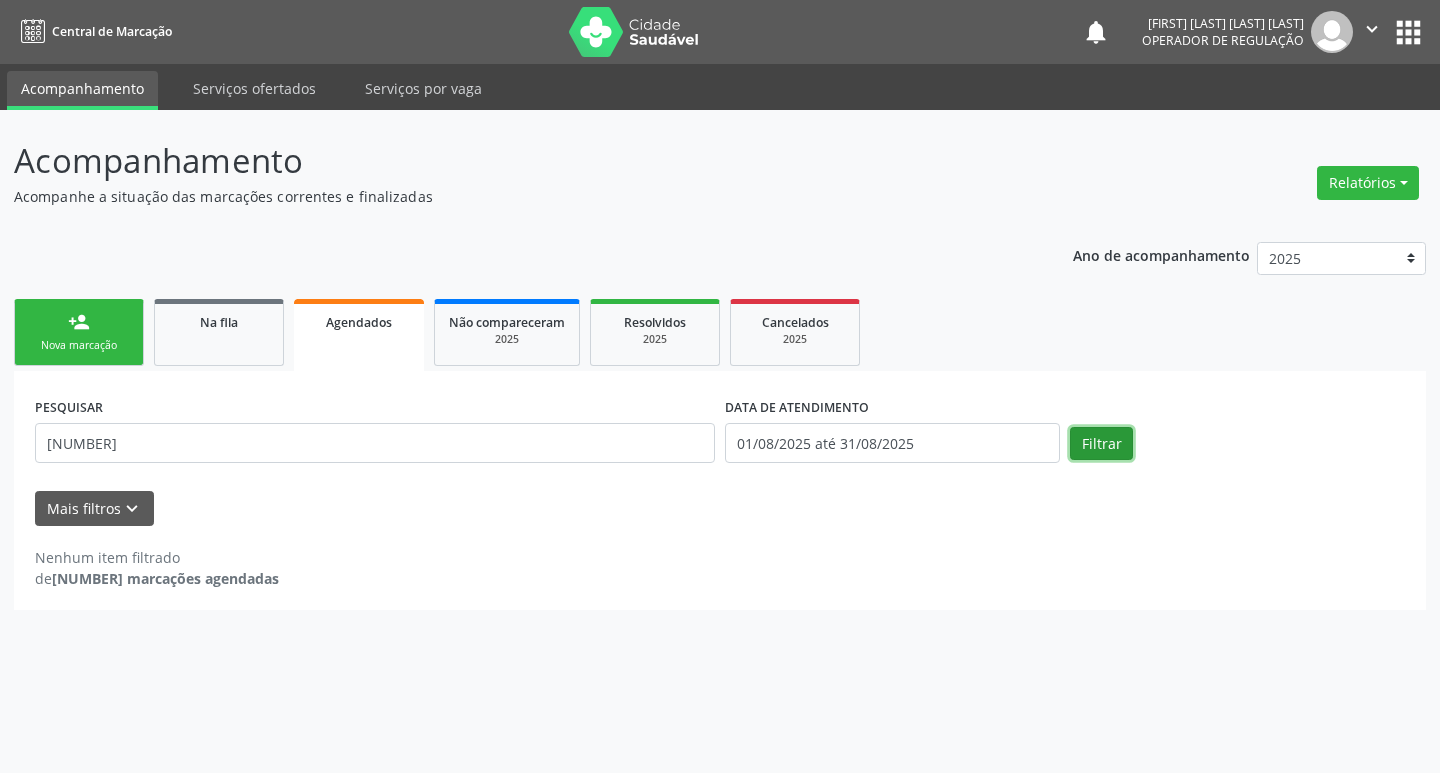 click on "Filtrar" at bounding box center [1101, 444] 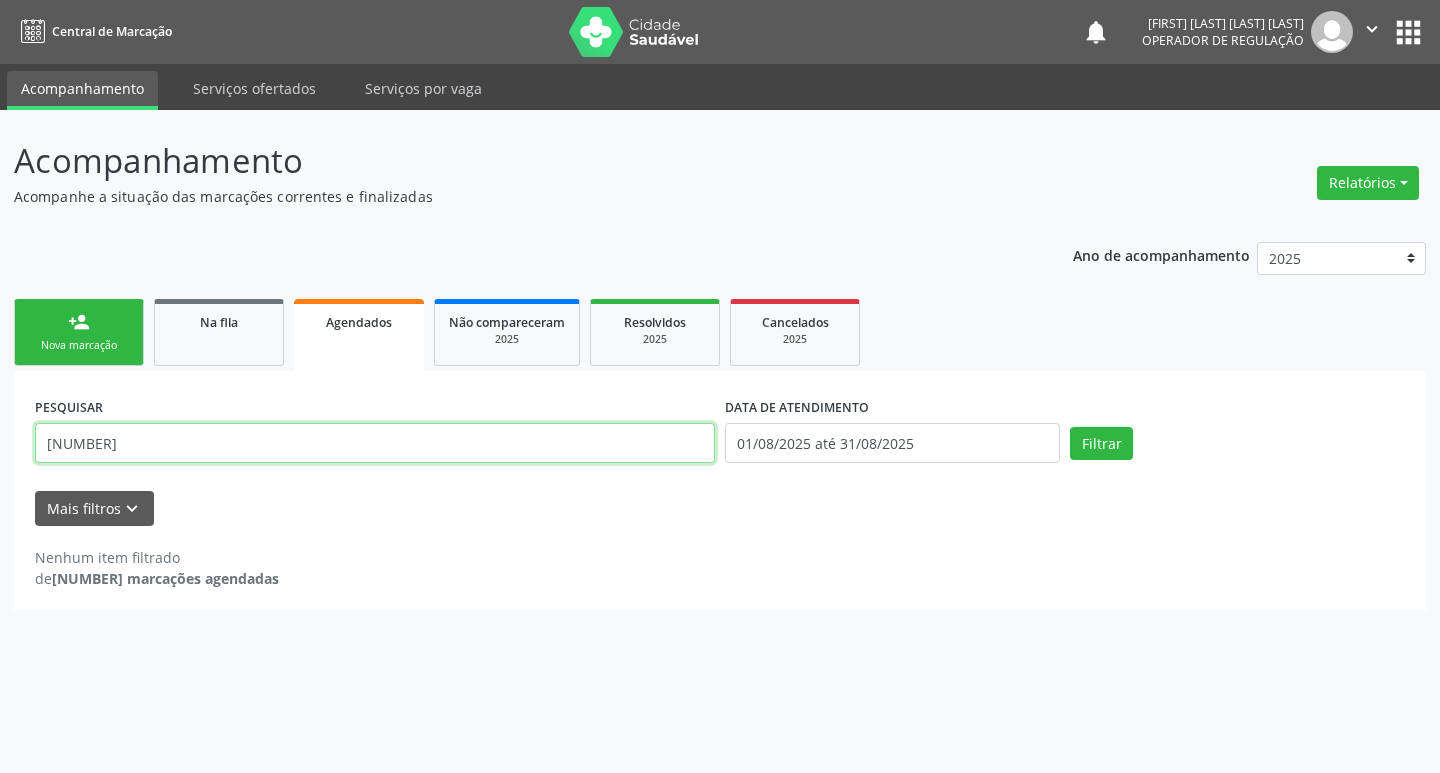 click on "[NUMBER]" at bounding box center (375, 443) 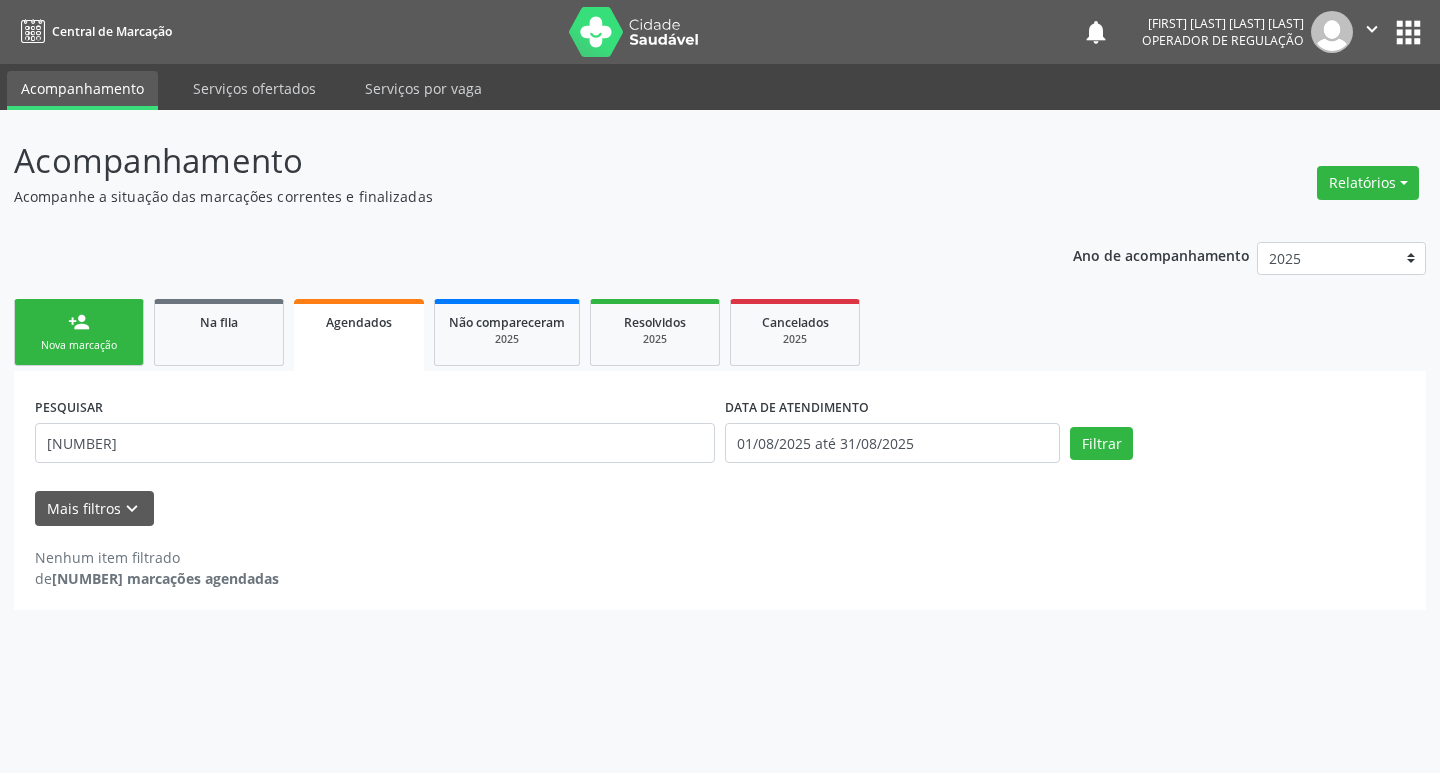 click on "person_add
Nova marcação" at bounding box center [79, 332] 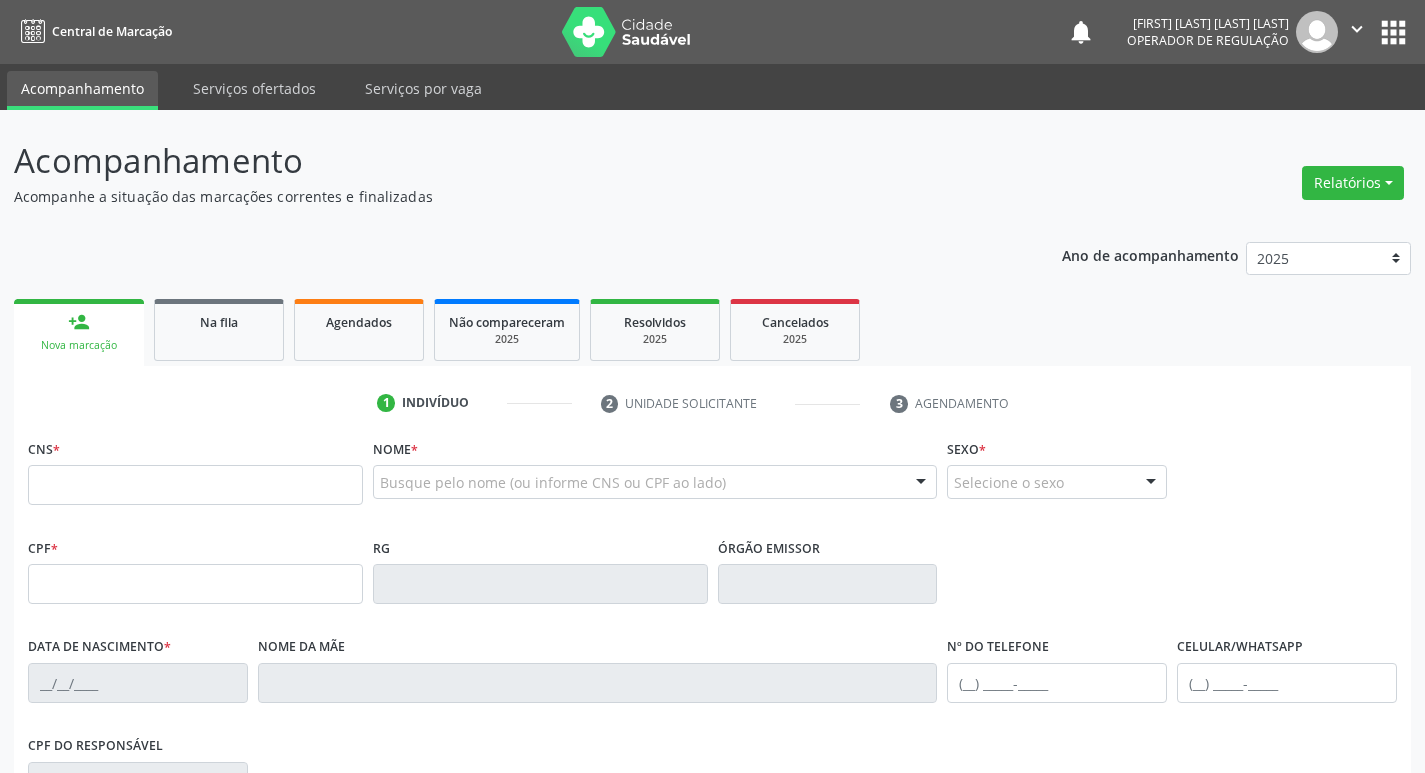 click on "apps" at bounding box center (1393, 32) 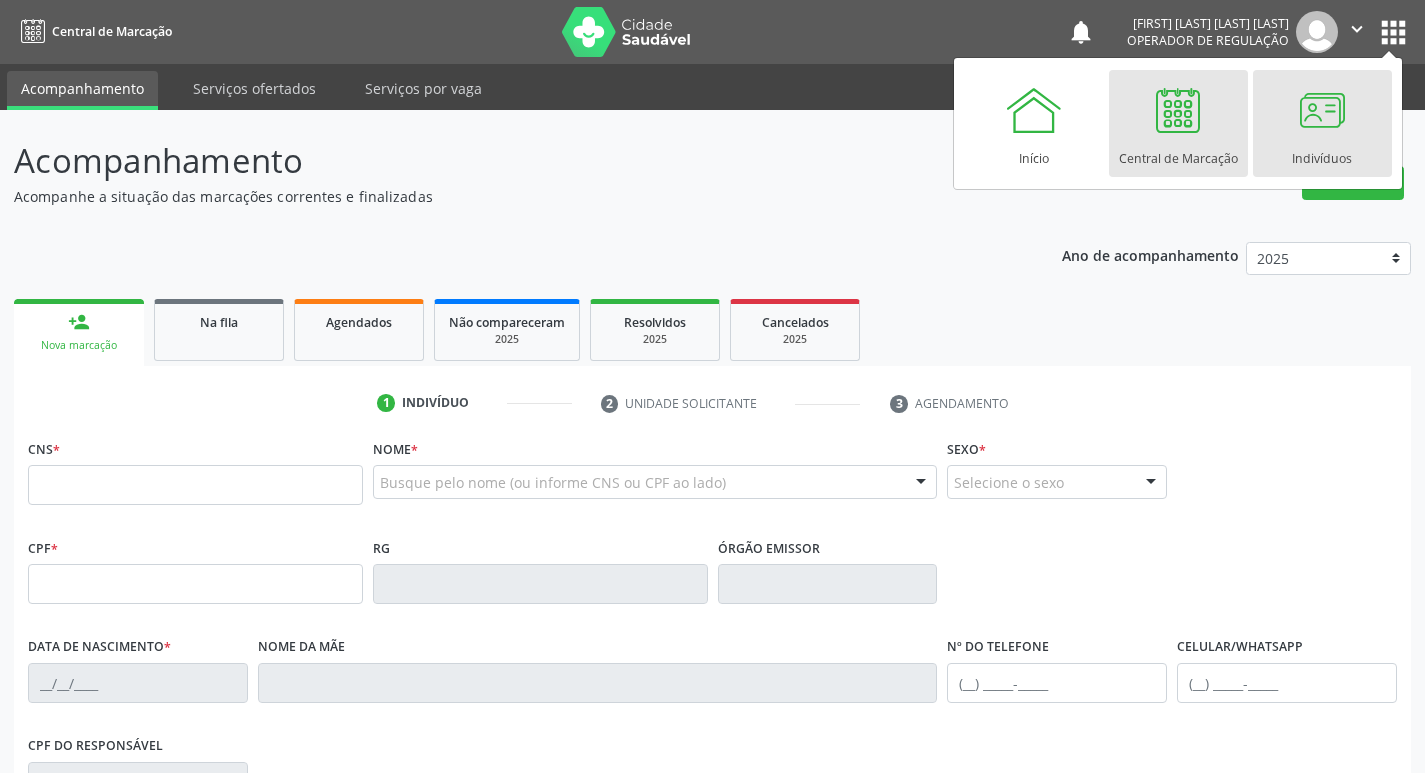 click at bounding box center (1322, 110) 